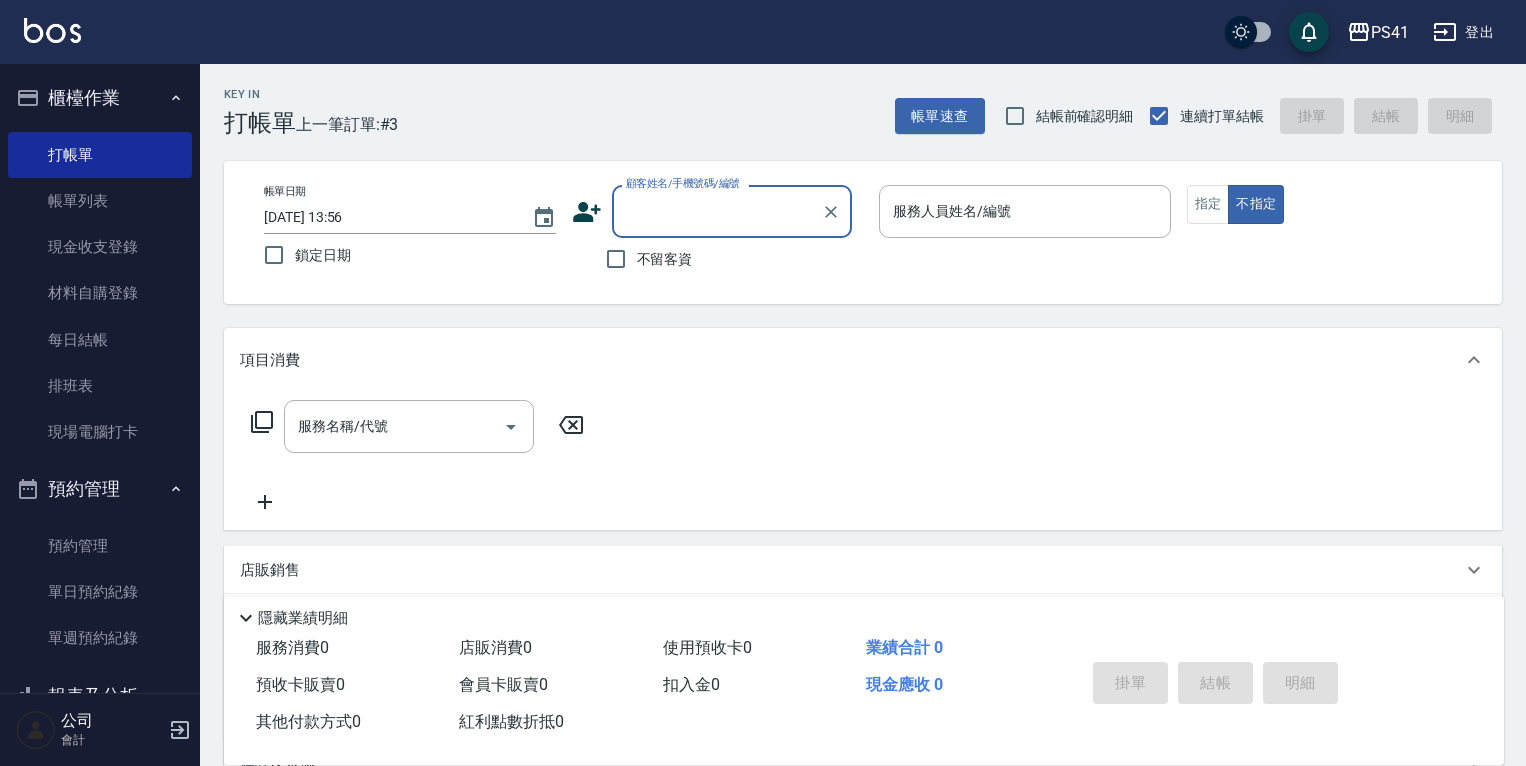 scroll, scrollTop: 0, scrollLeft: 0, axis: both 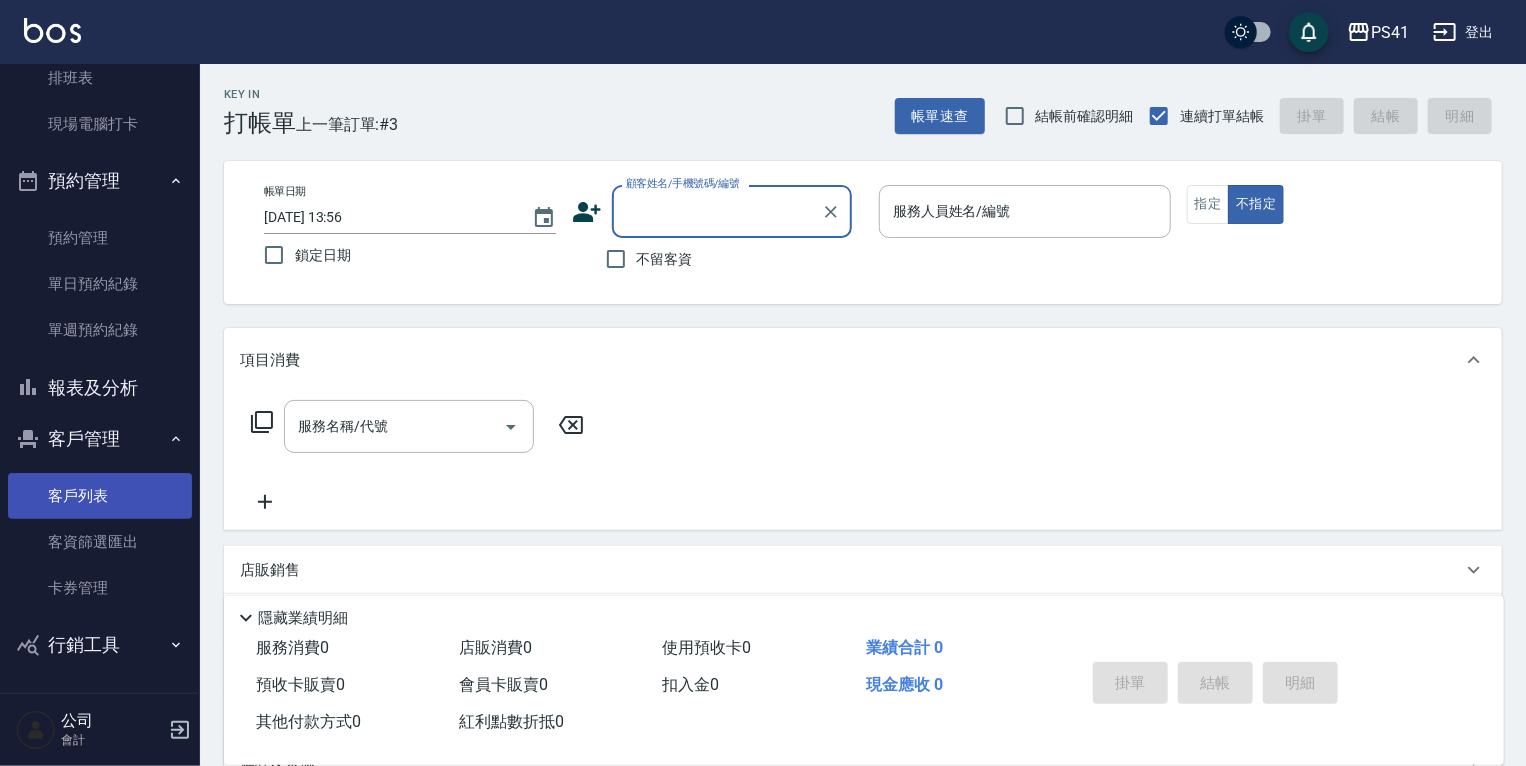 click on "客戶列表" at bounding box center (100, 496) 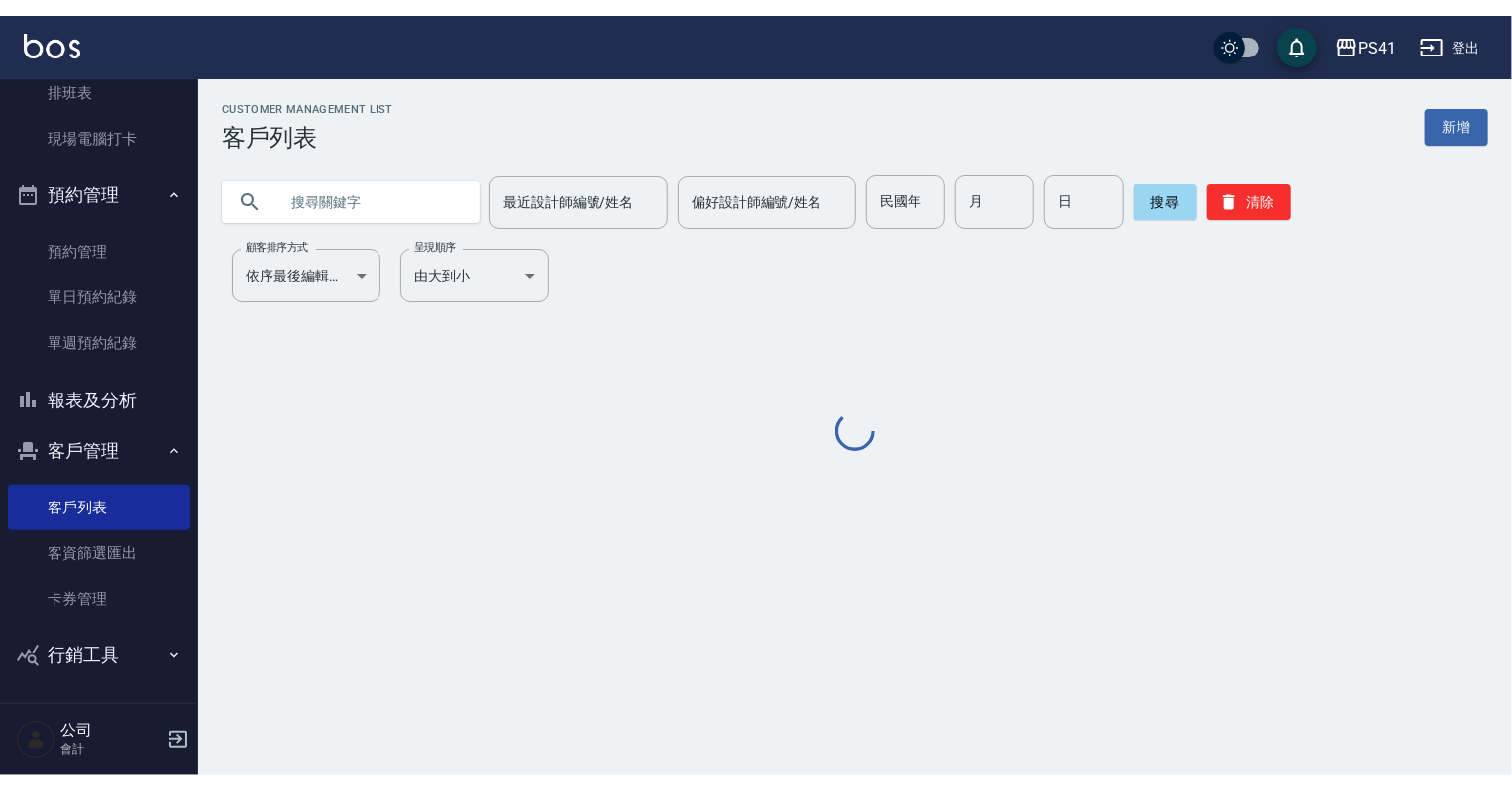 scroll, scrollTop: 274, scrollLeft: 0, axis: vertical 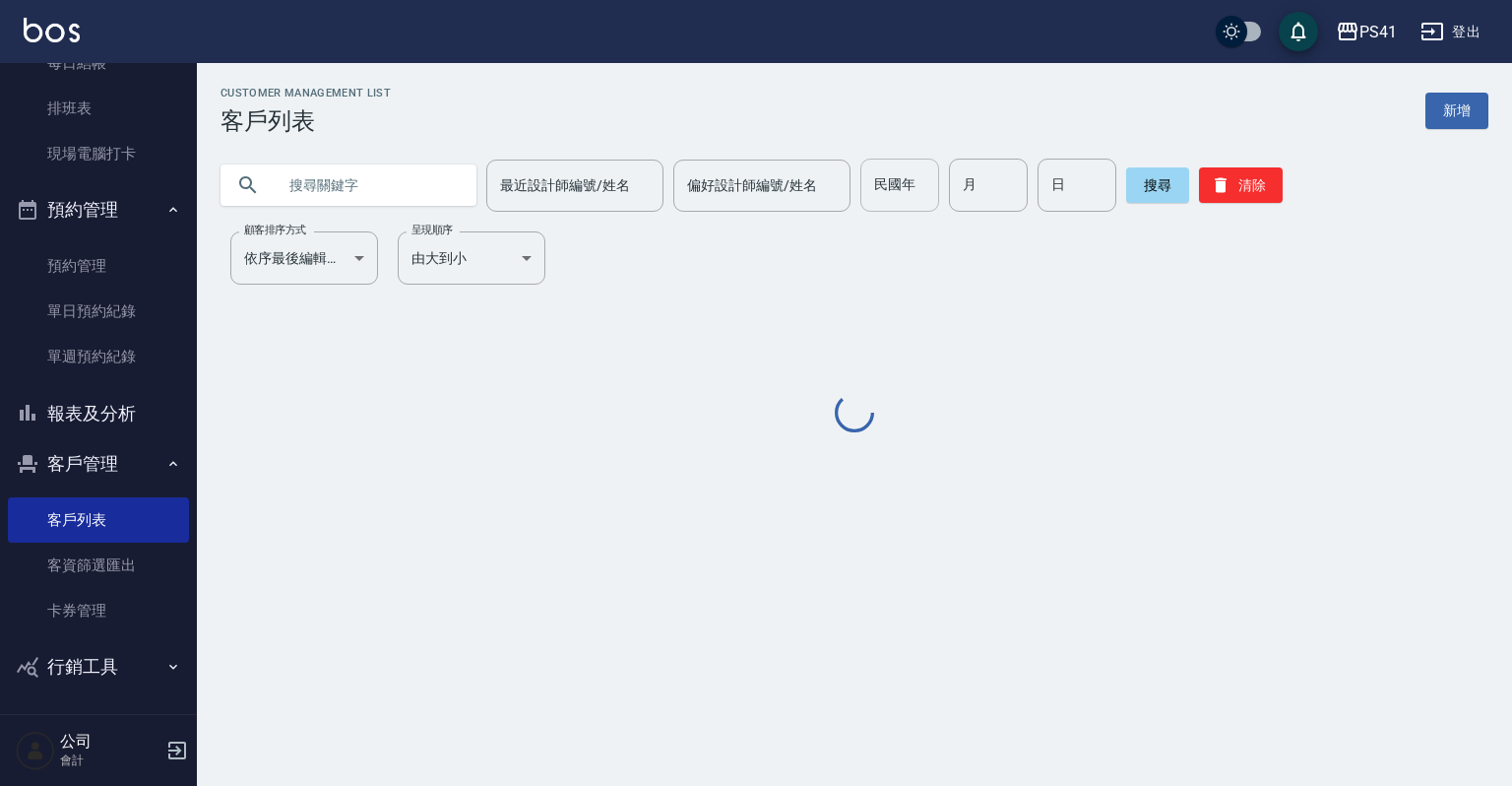 click on "民國年" at bounding box center (900, 185) 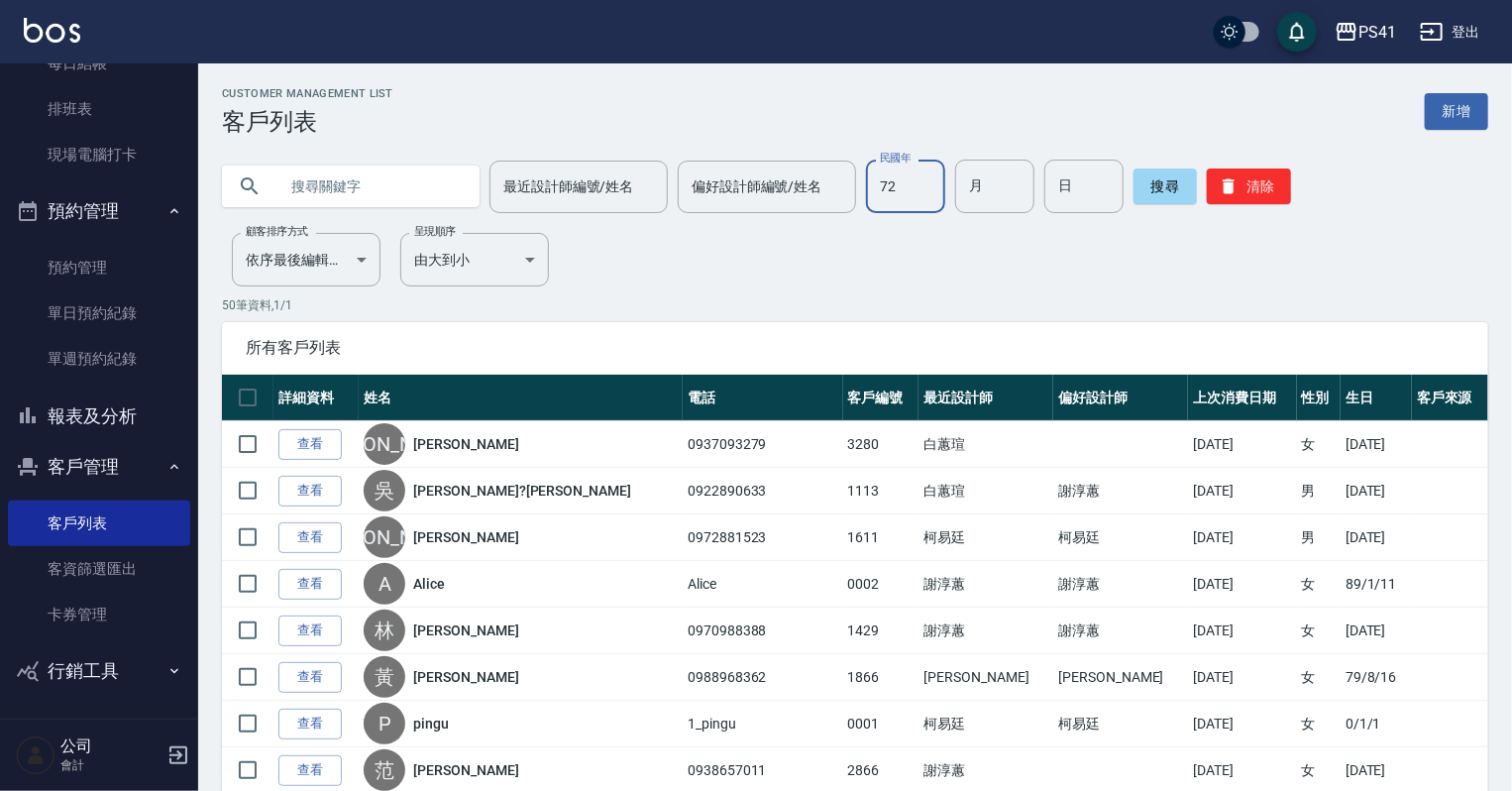 type on "72" 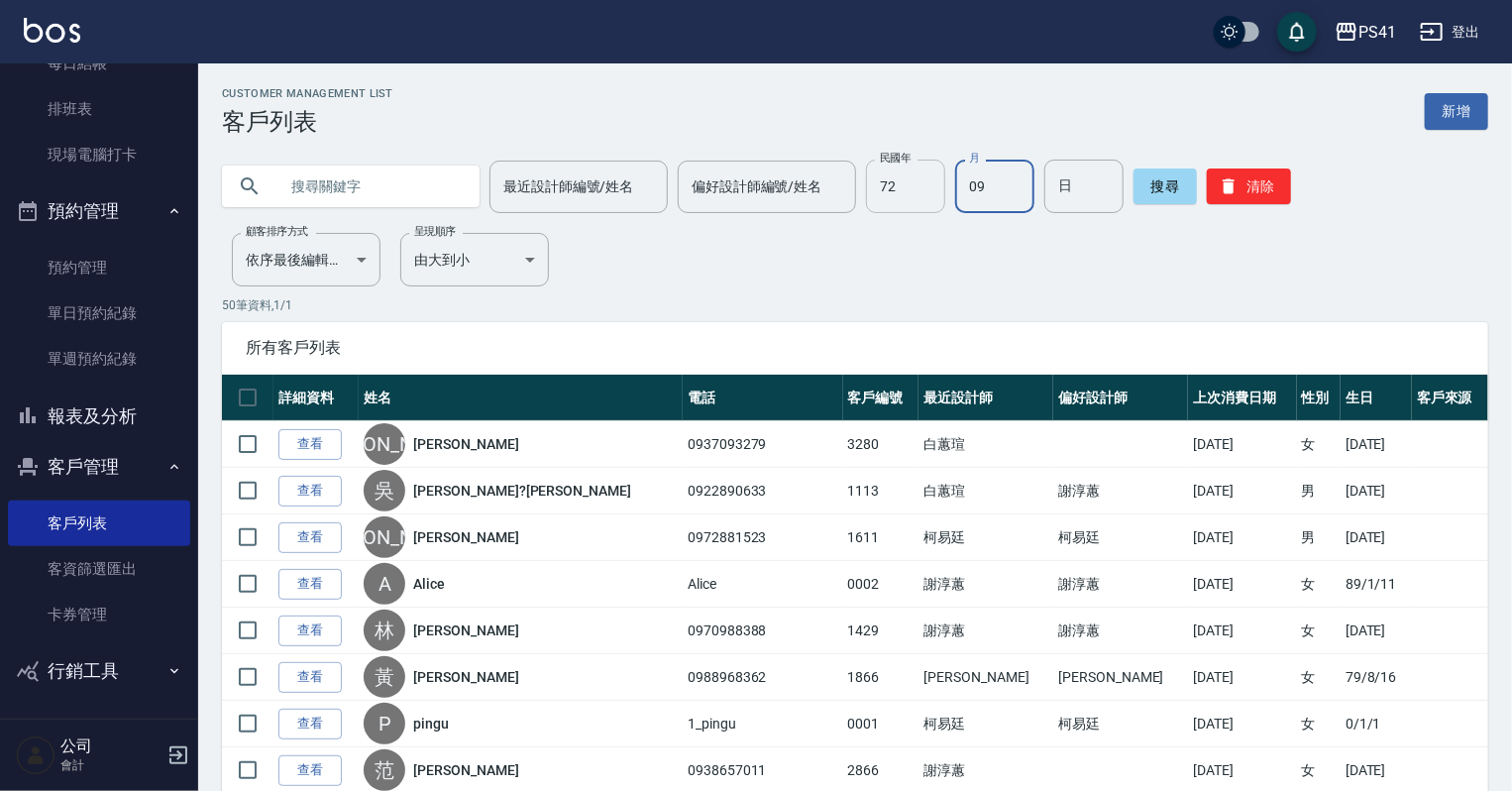 type on "09" 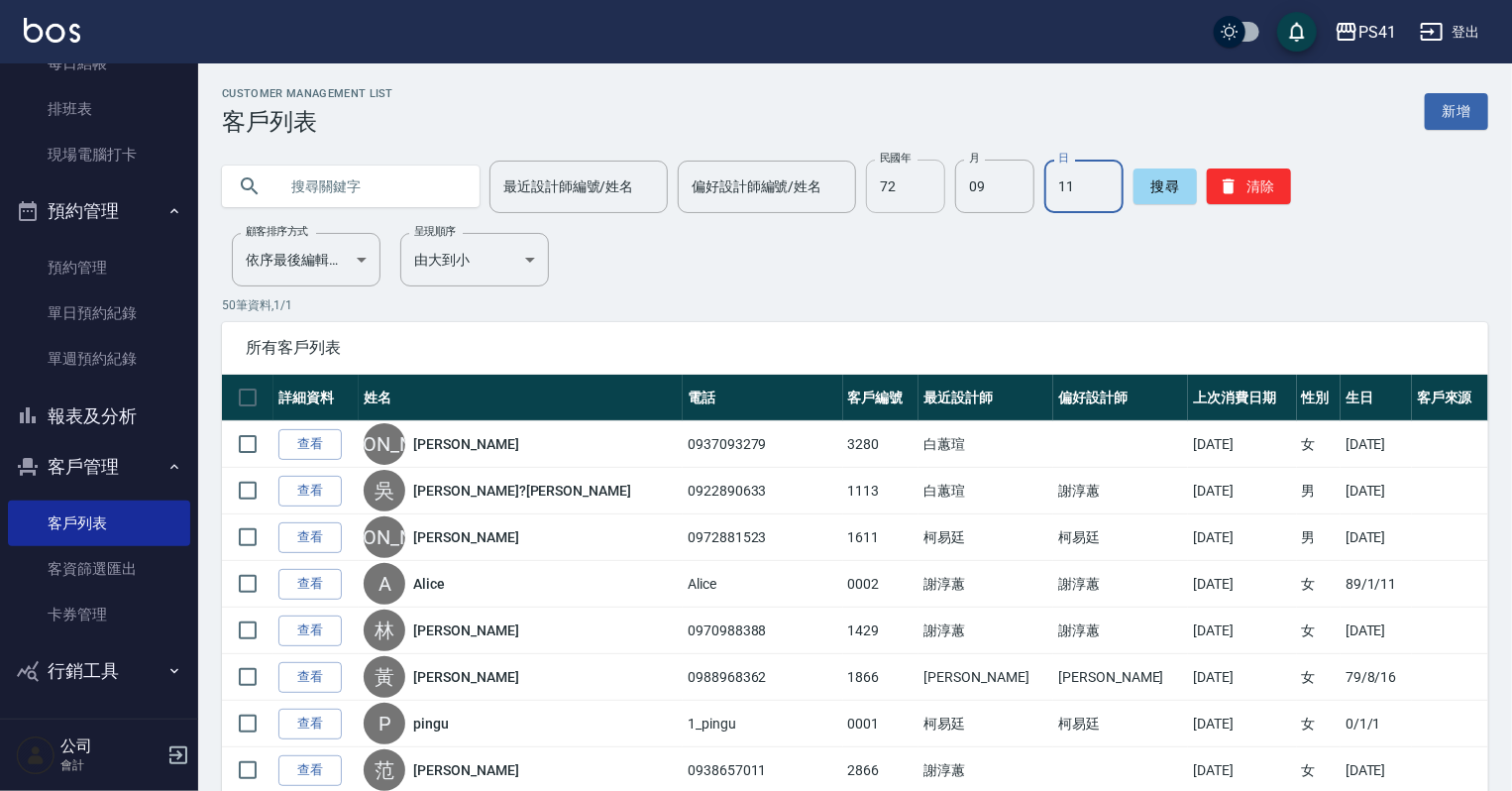 type on "11" 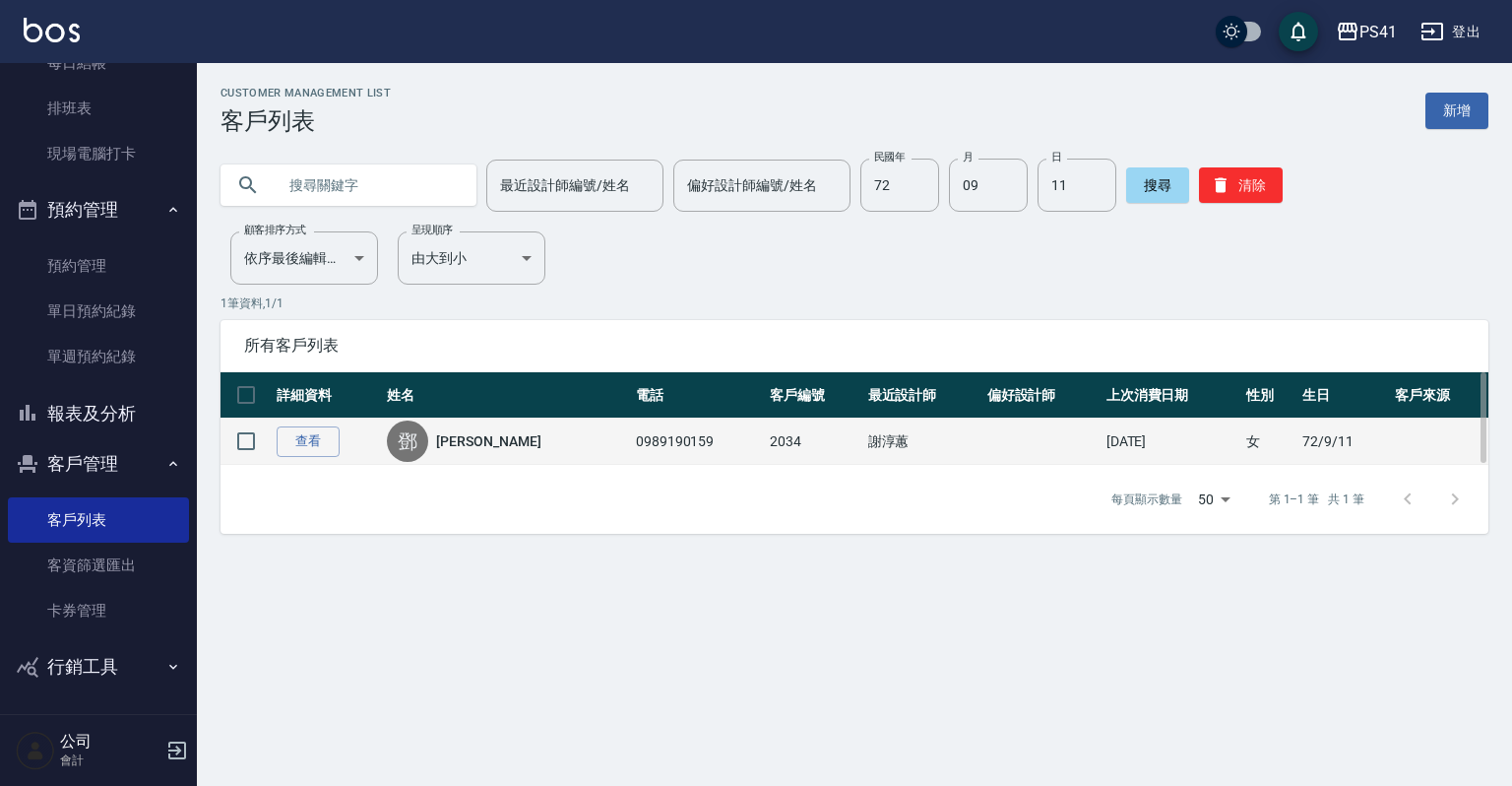 click on "查看" at bounding box center (327, 441) 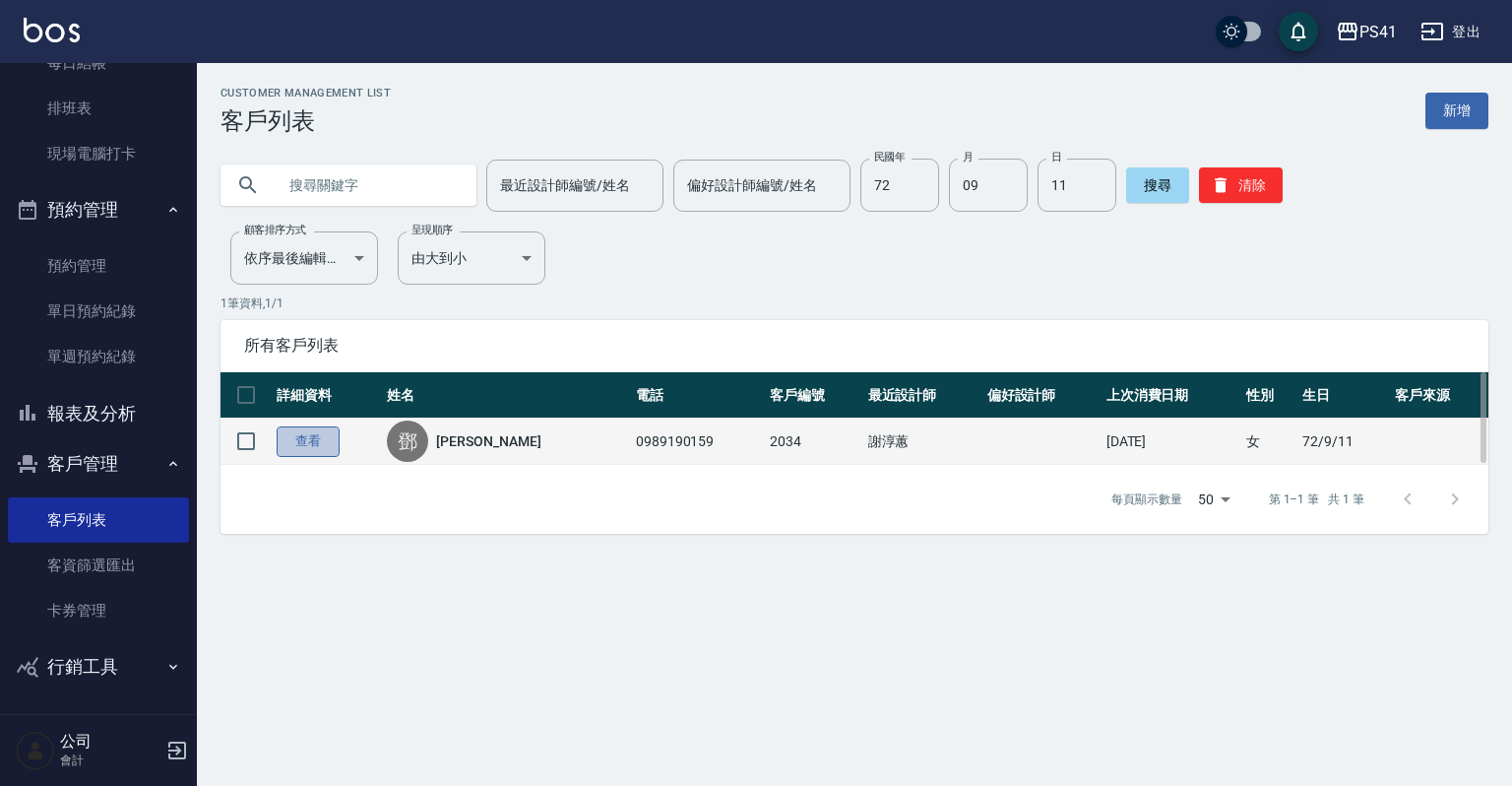 click on "查看" at bounding box center (308, 441) 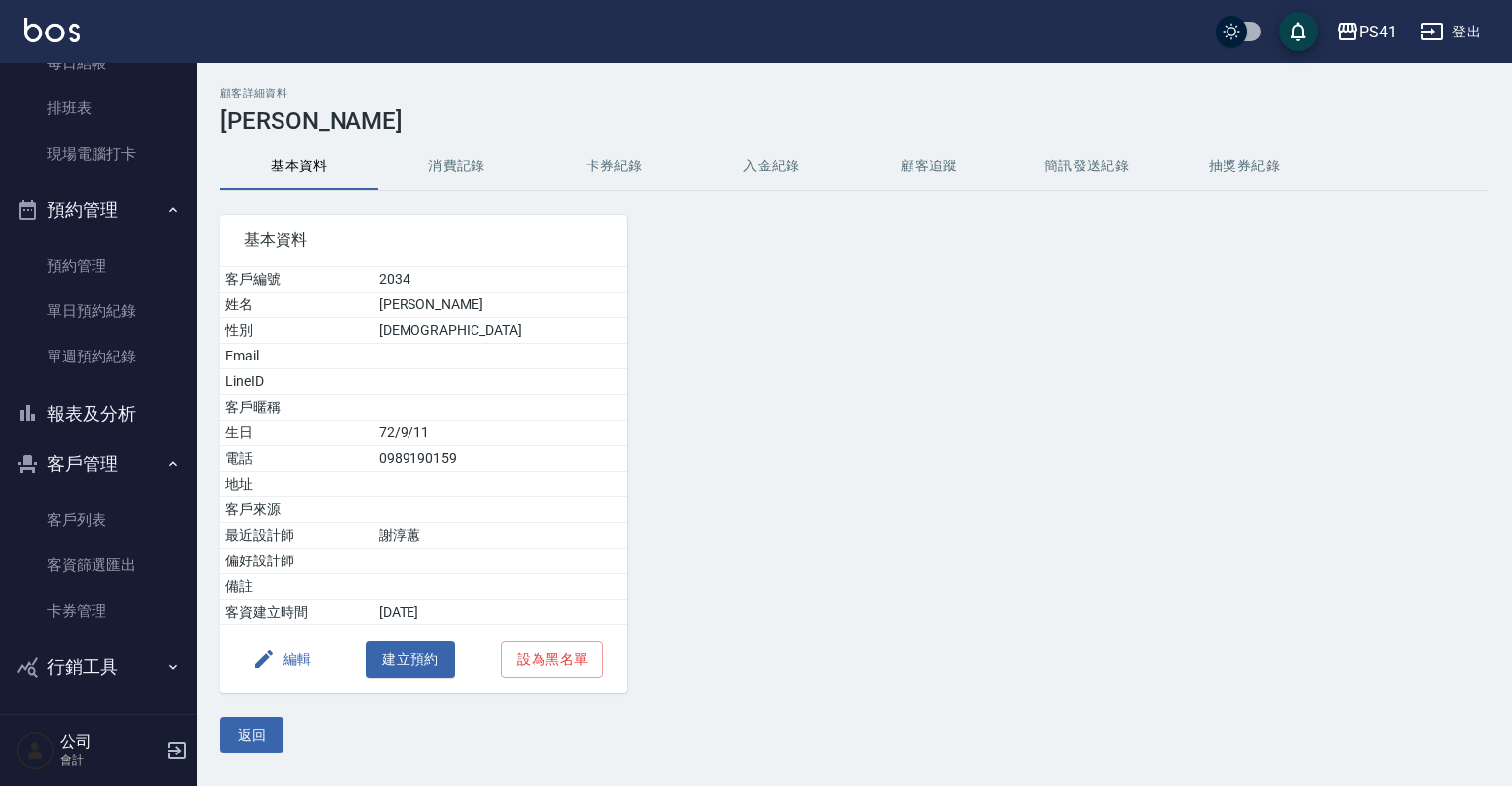 click on "消費記錄" at bounding box center (457, 166) 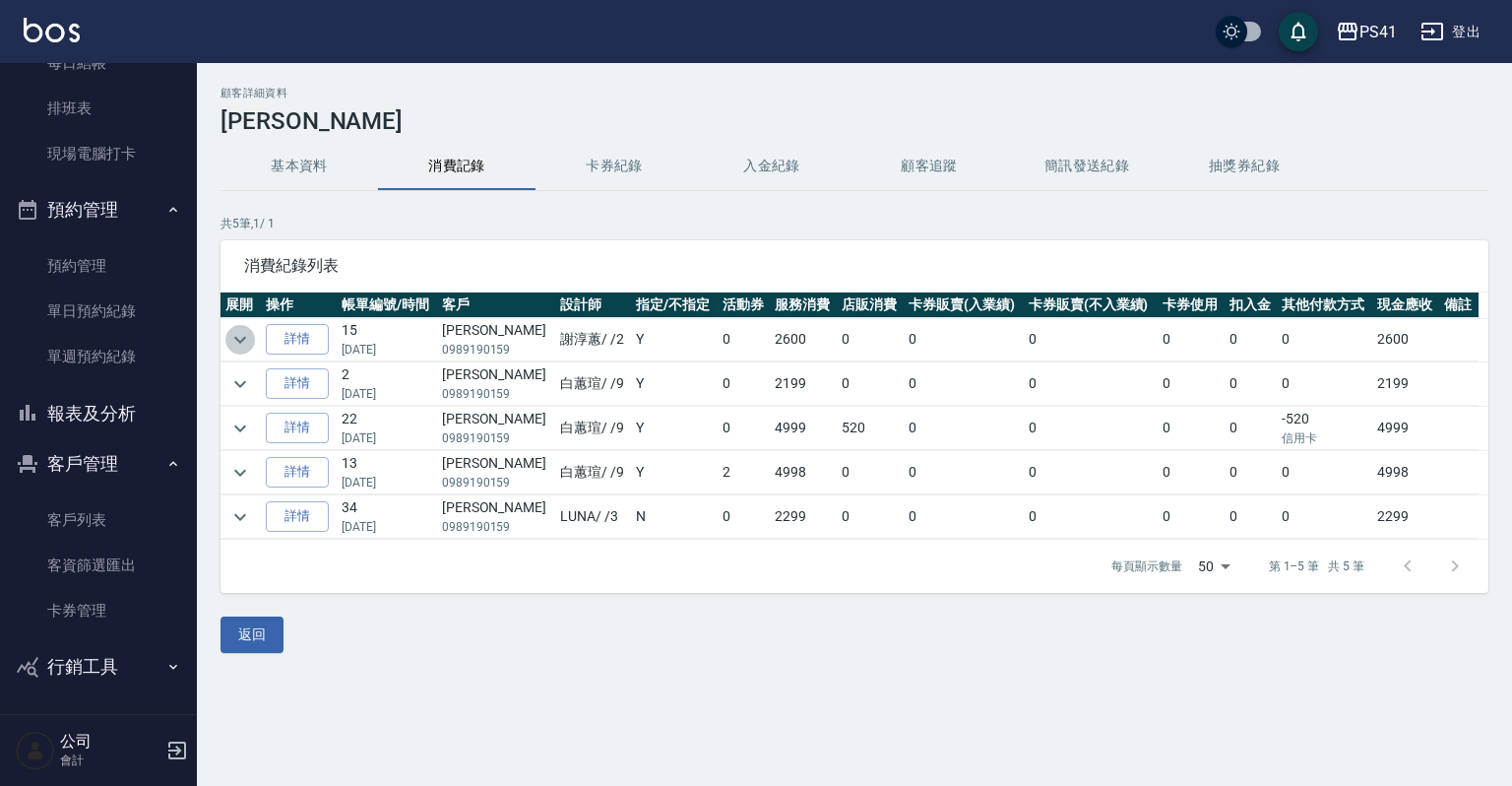click 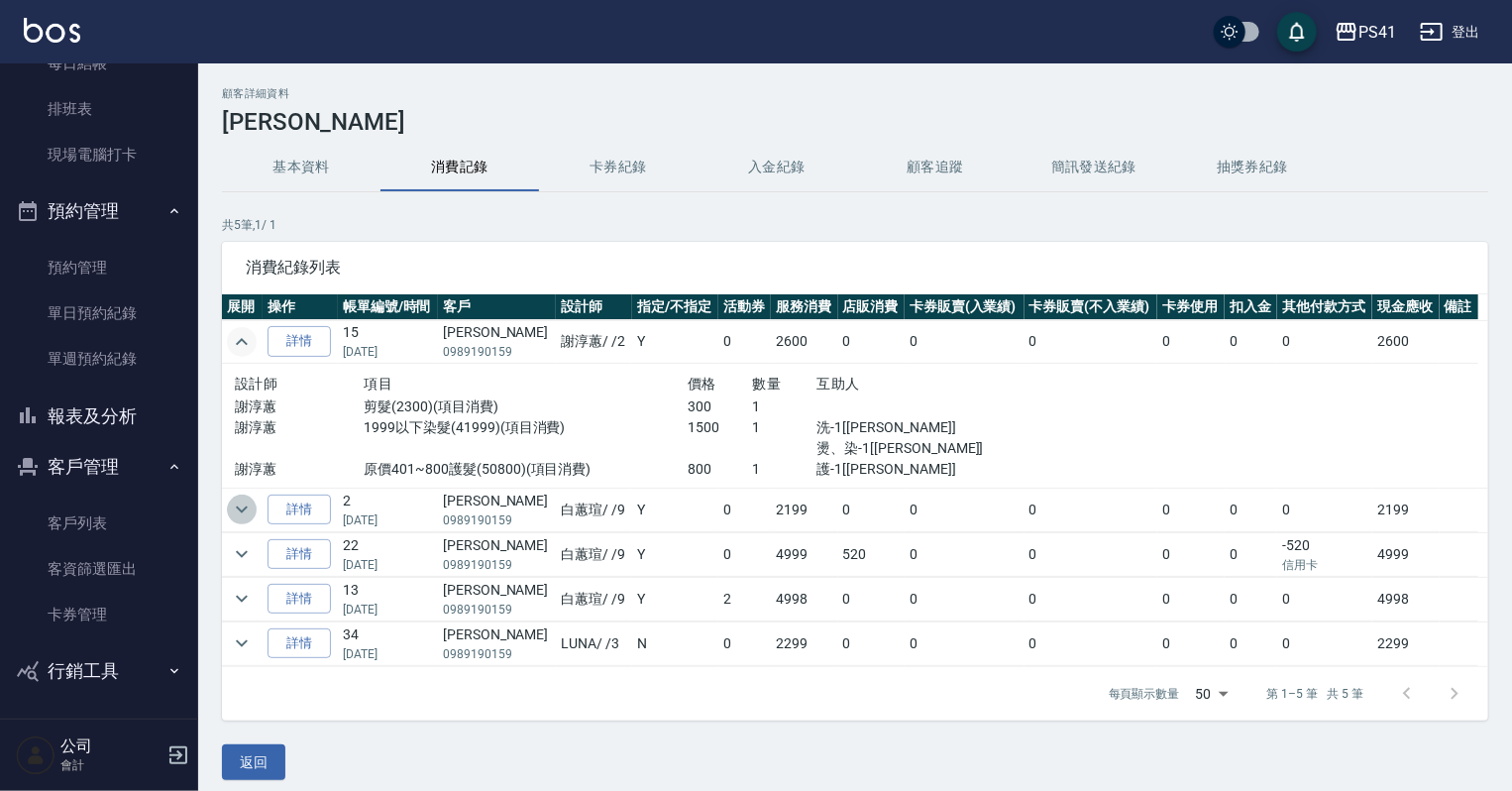 click 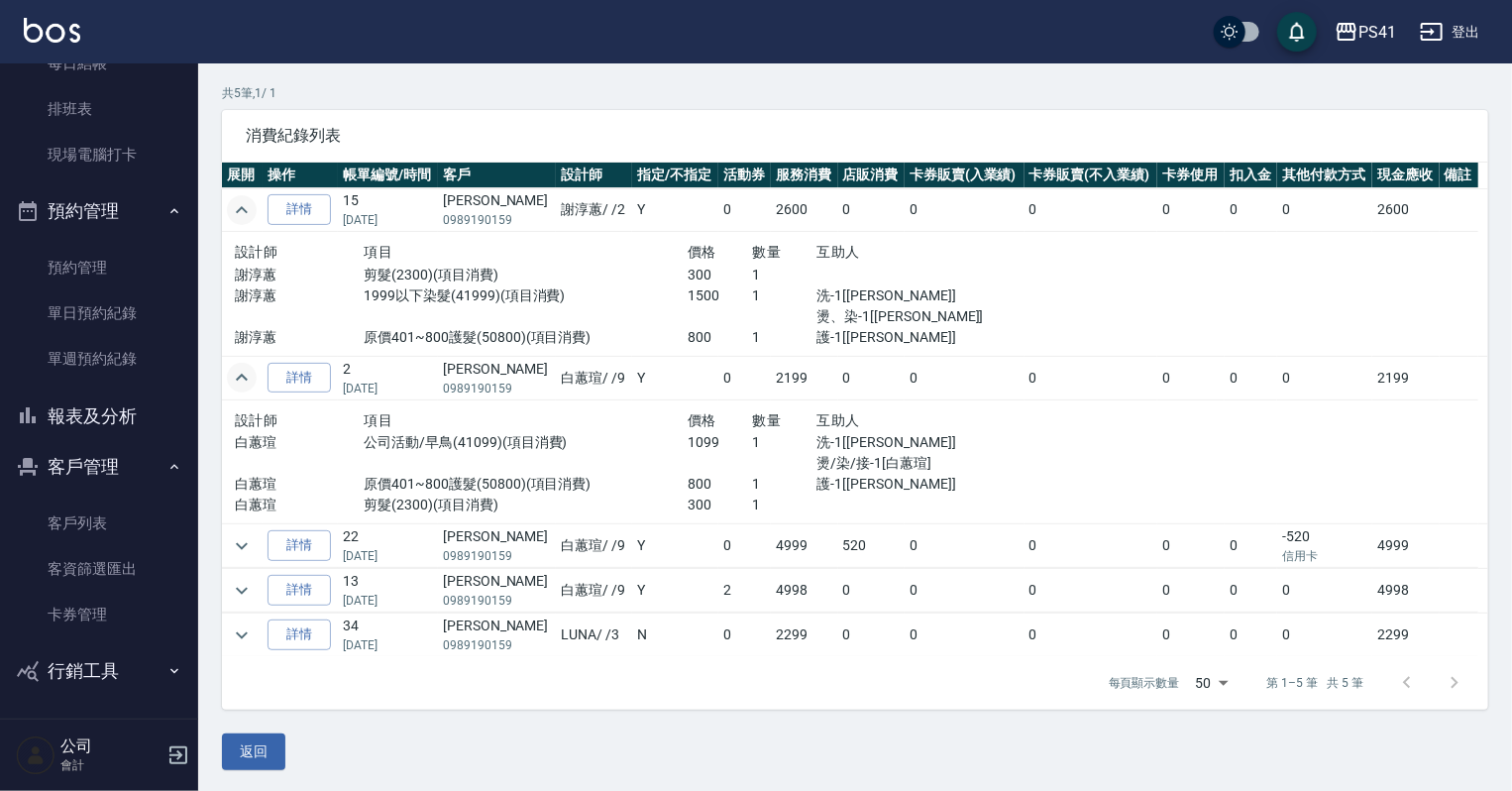 scroll, scrollTop: 133, scrollLeft: 0, axis: vertical 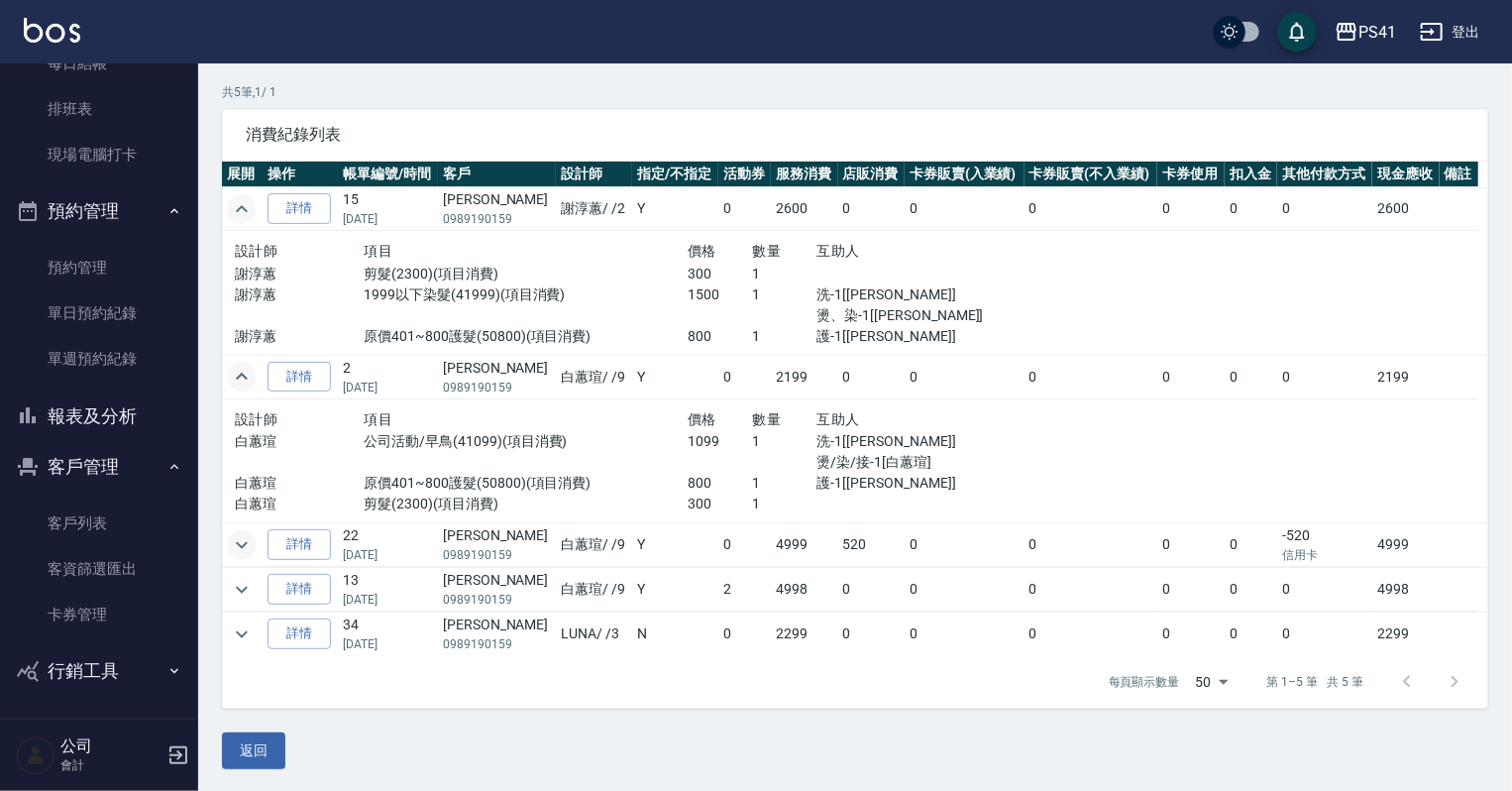 click 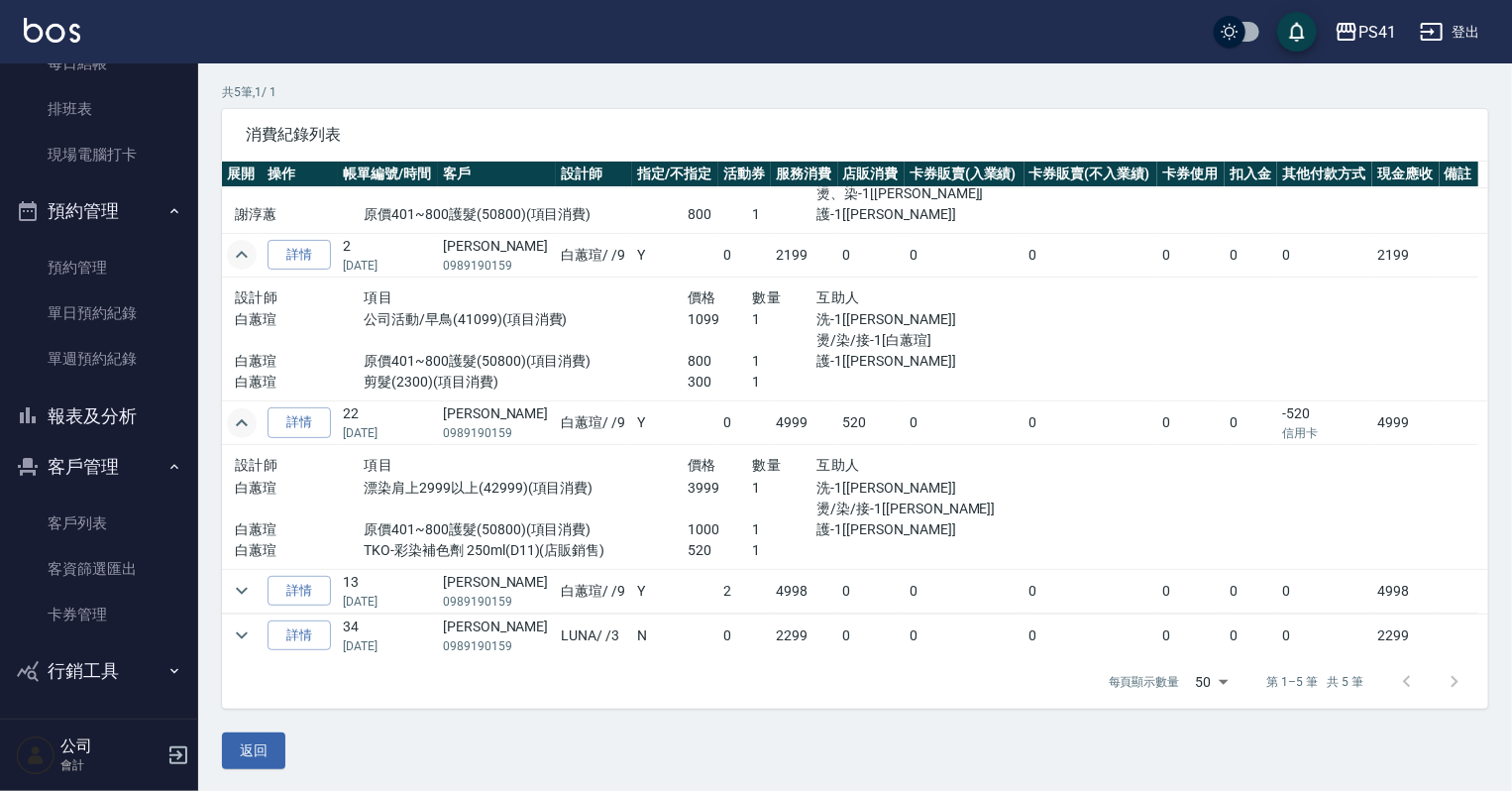 scroll, scrollTop: 123, scrollLeft: 0, axis: vertical 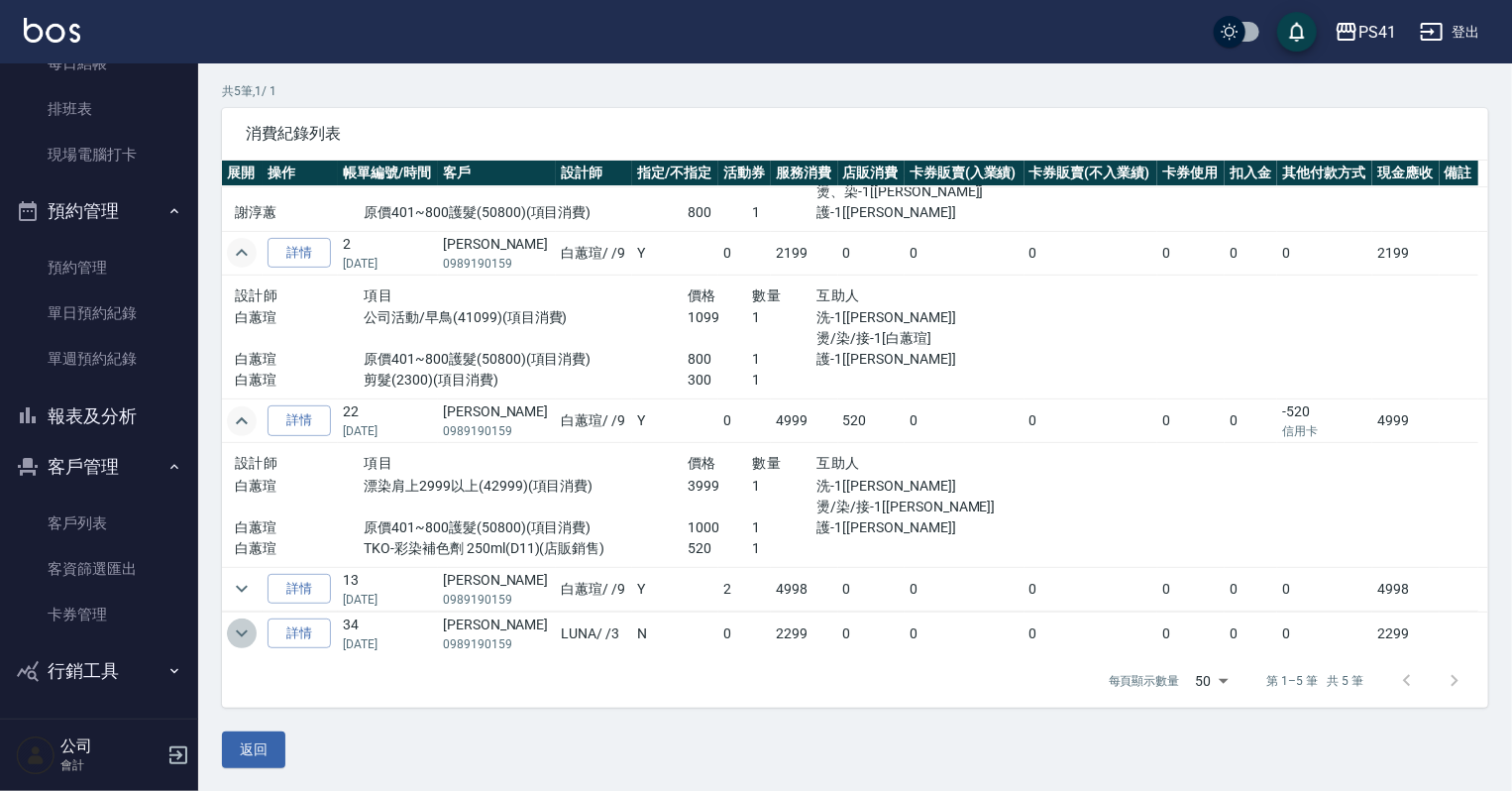 click 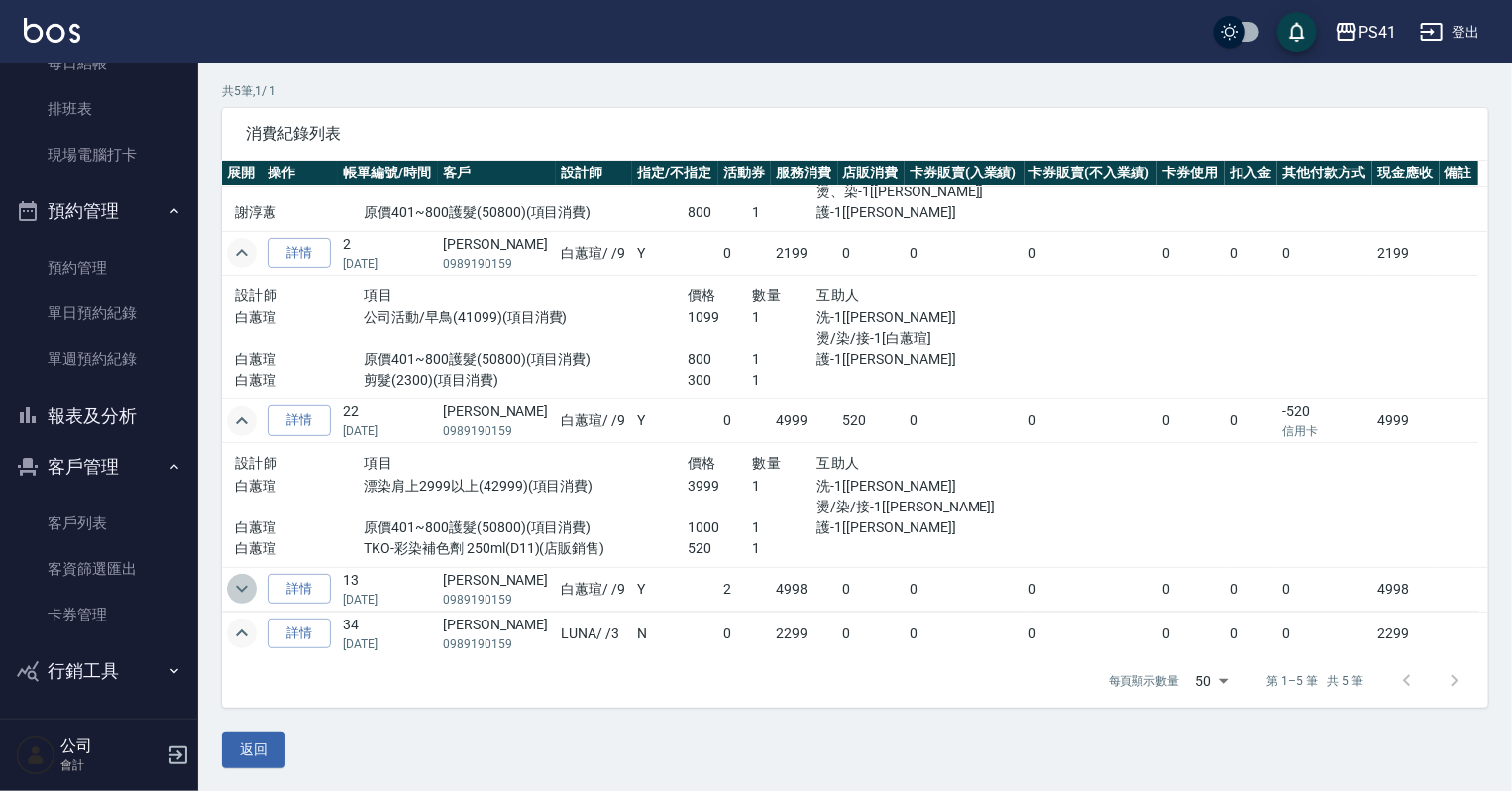 click 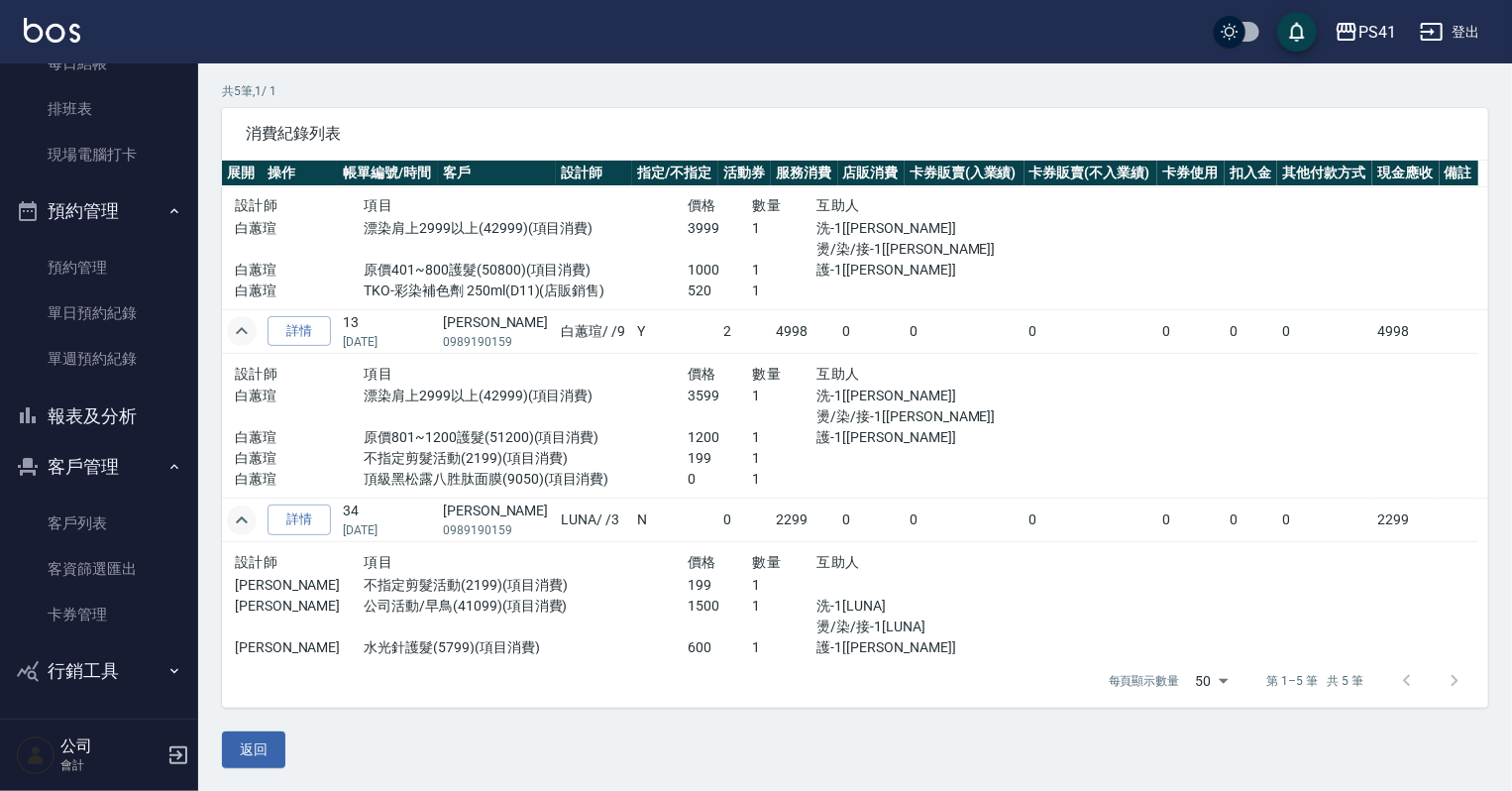 scroll, scrollTop: 390, scrollLeft: 0, axis: vertical 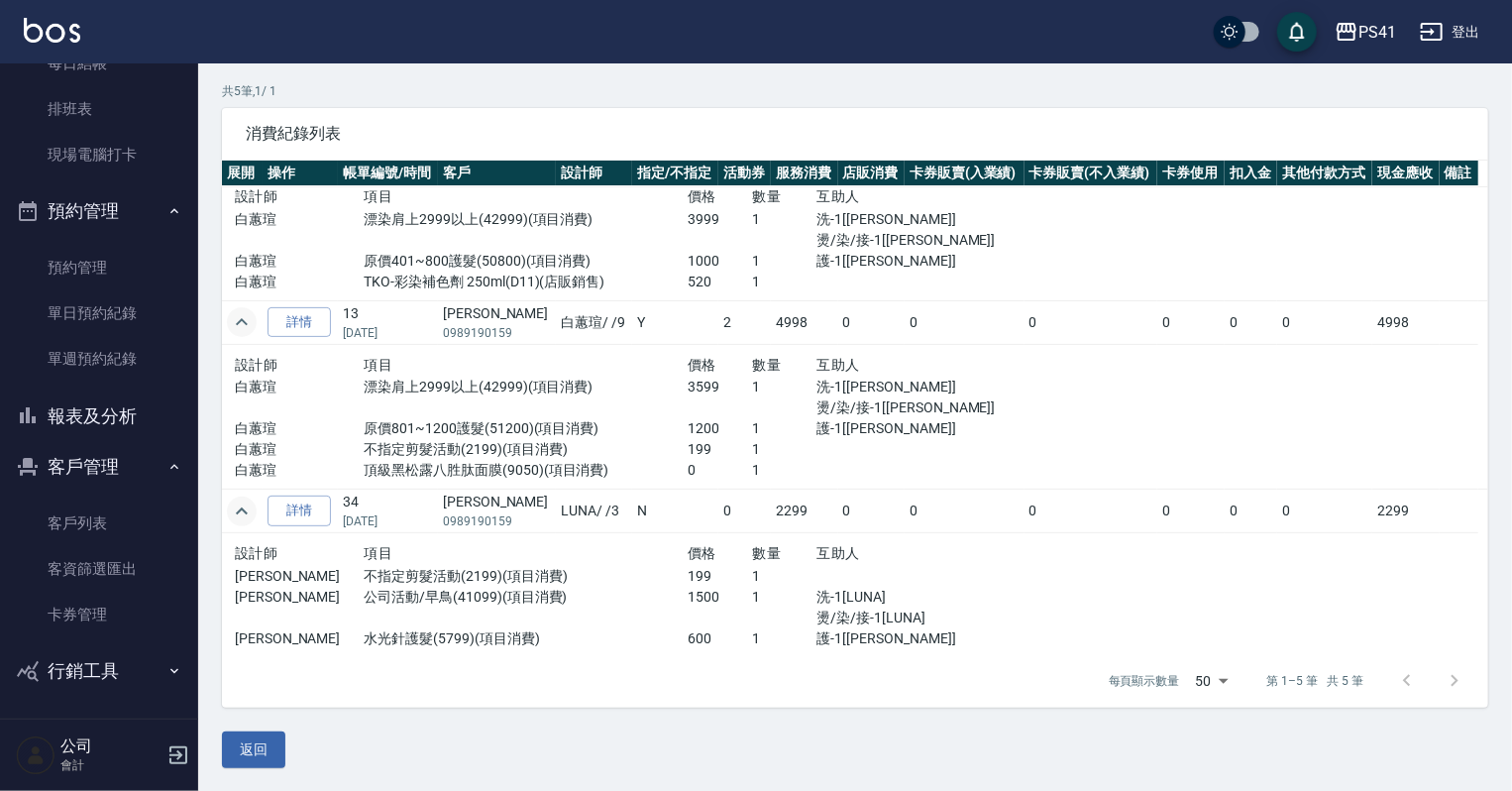 click 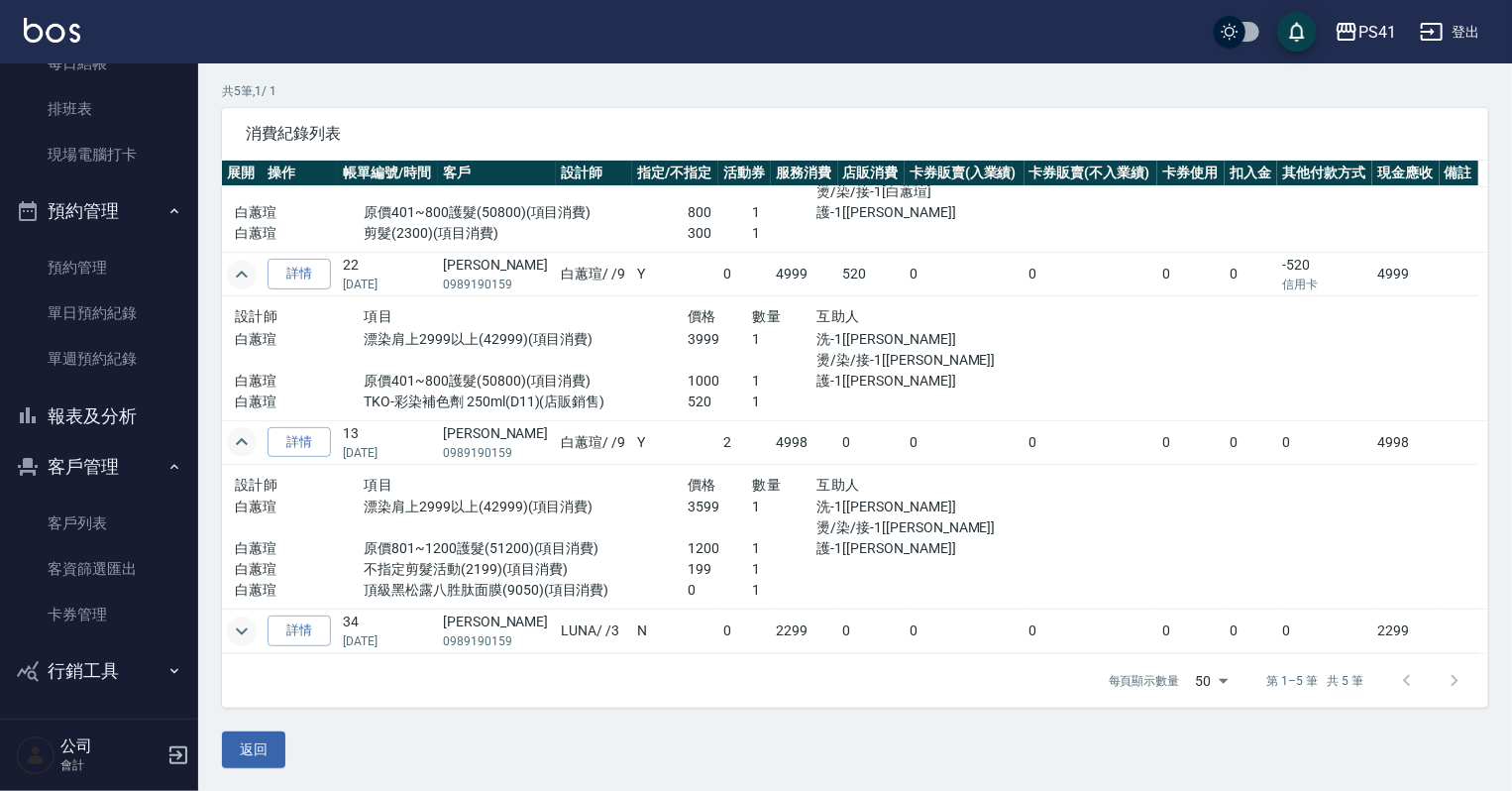 scroll, scrollTop: 267, scrollLeft: 0, axis: vertical 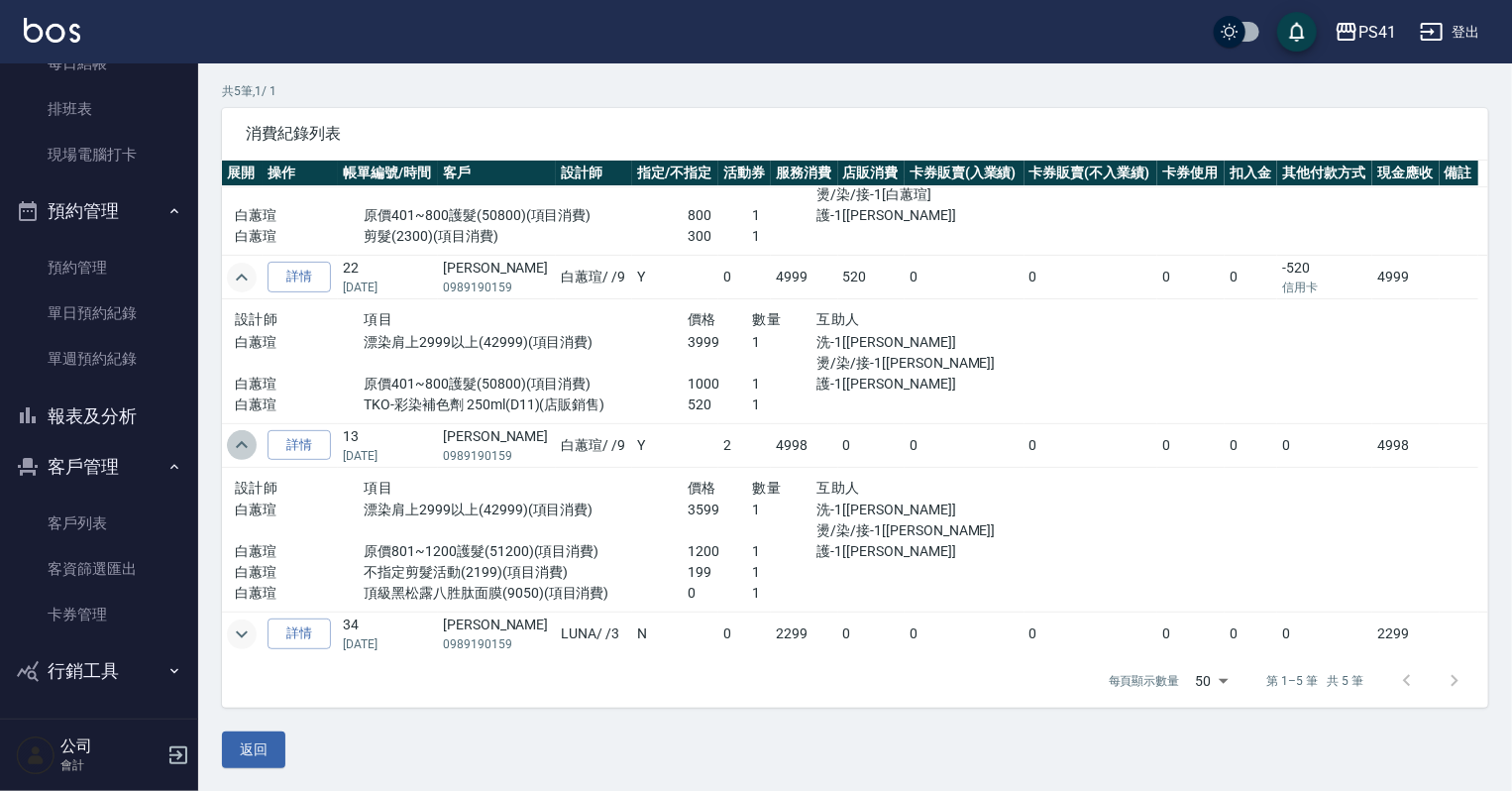 click 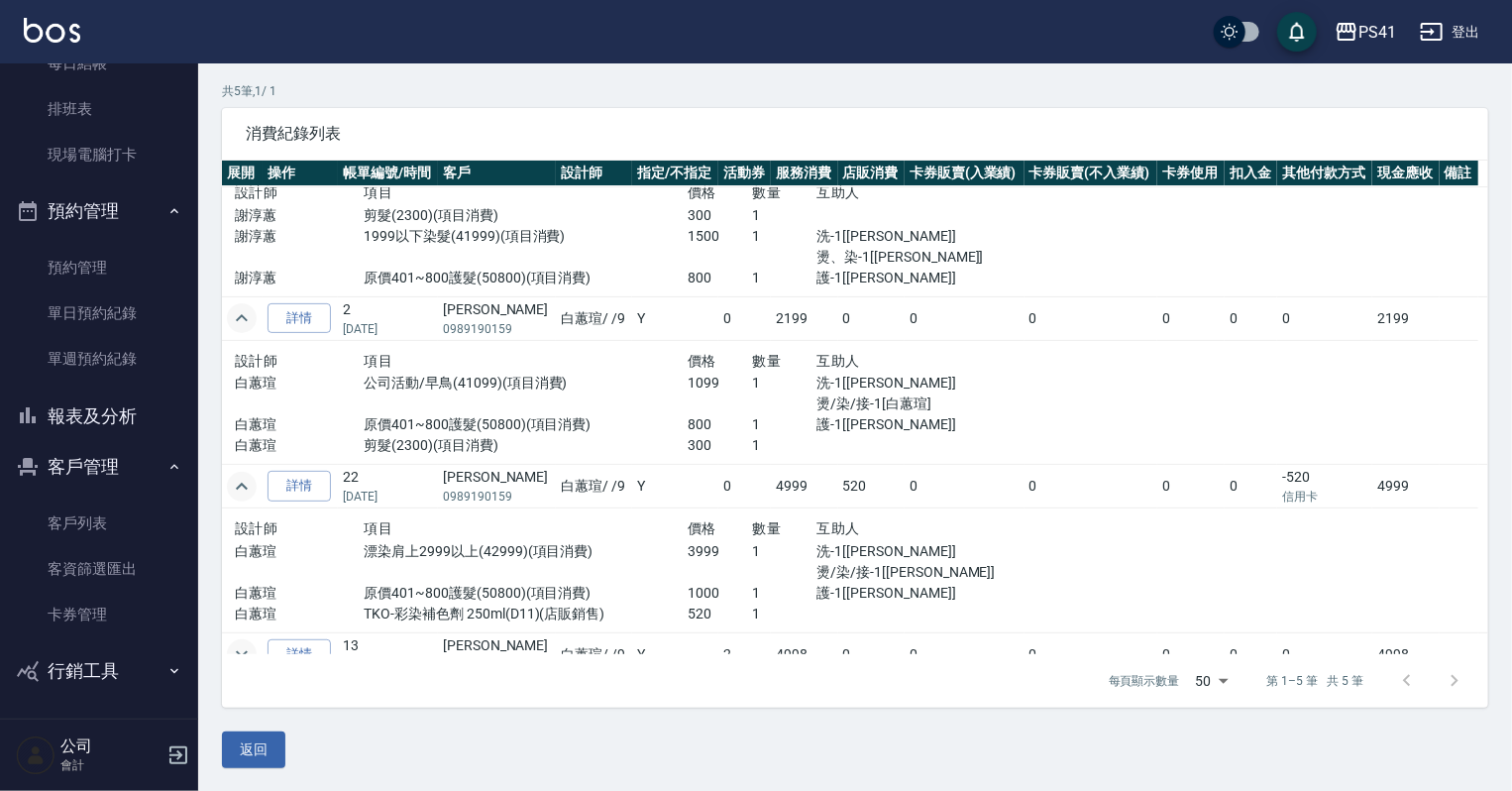 scroll, scrollTop: 0, scrollLeft: 0, axis: both 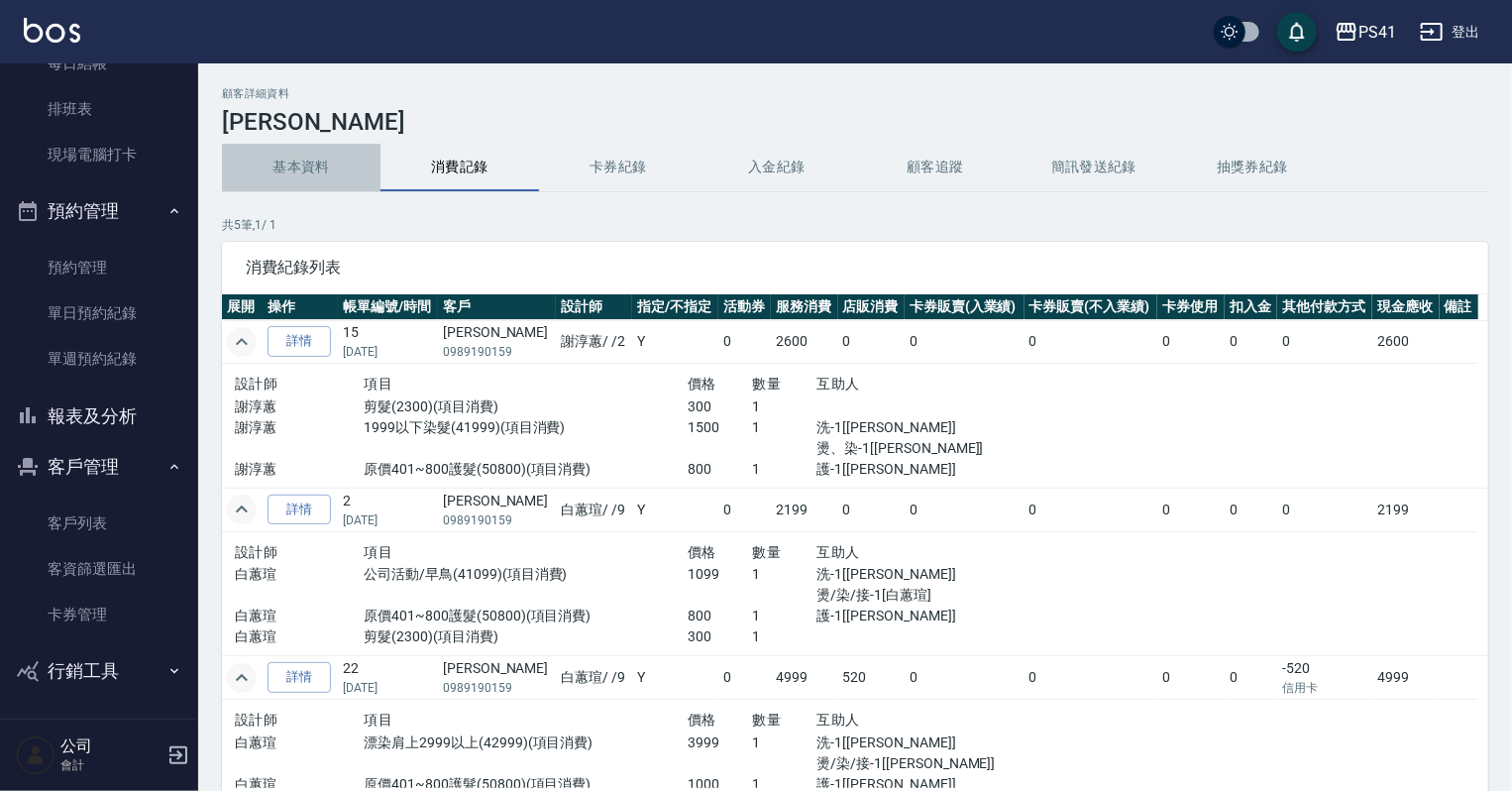 click on "基本資料" at bounding box center [301, 168] 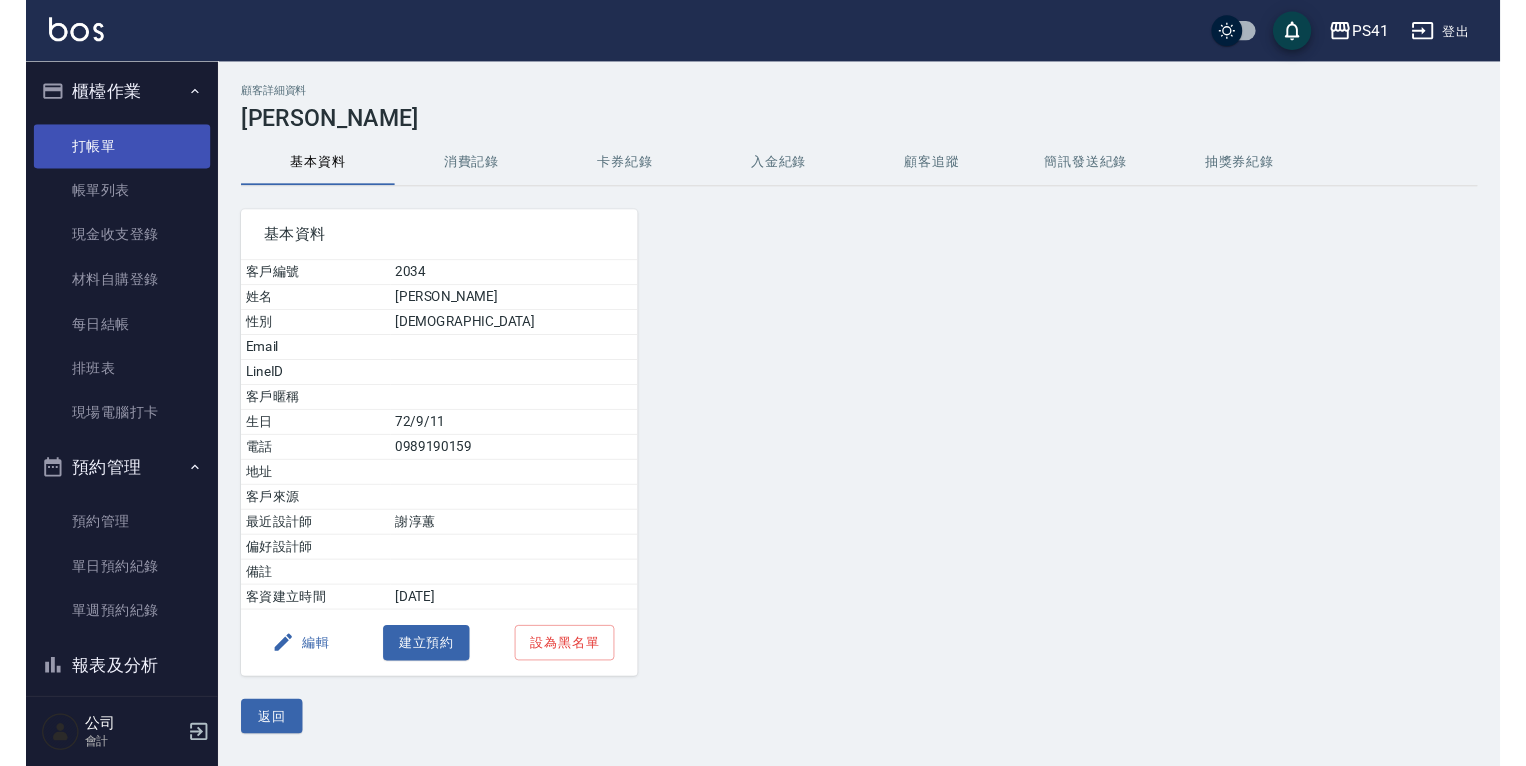 scroll, scrollTop: 0, scrollLeft: 0, axis: both 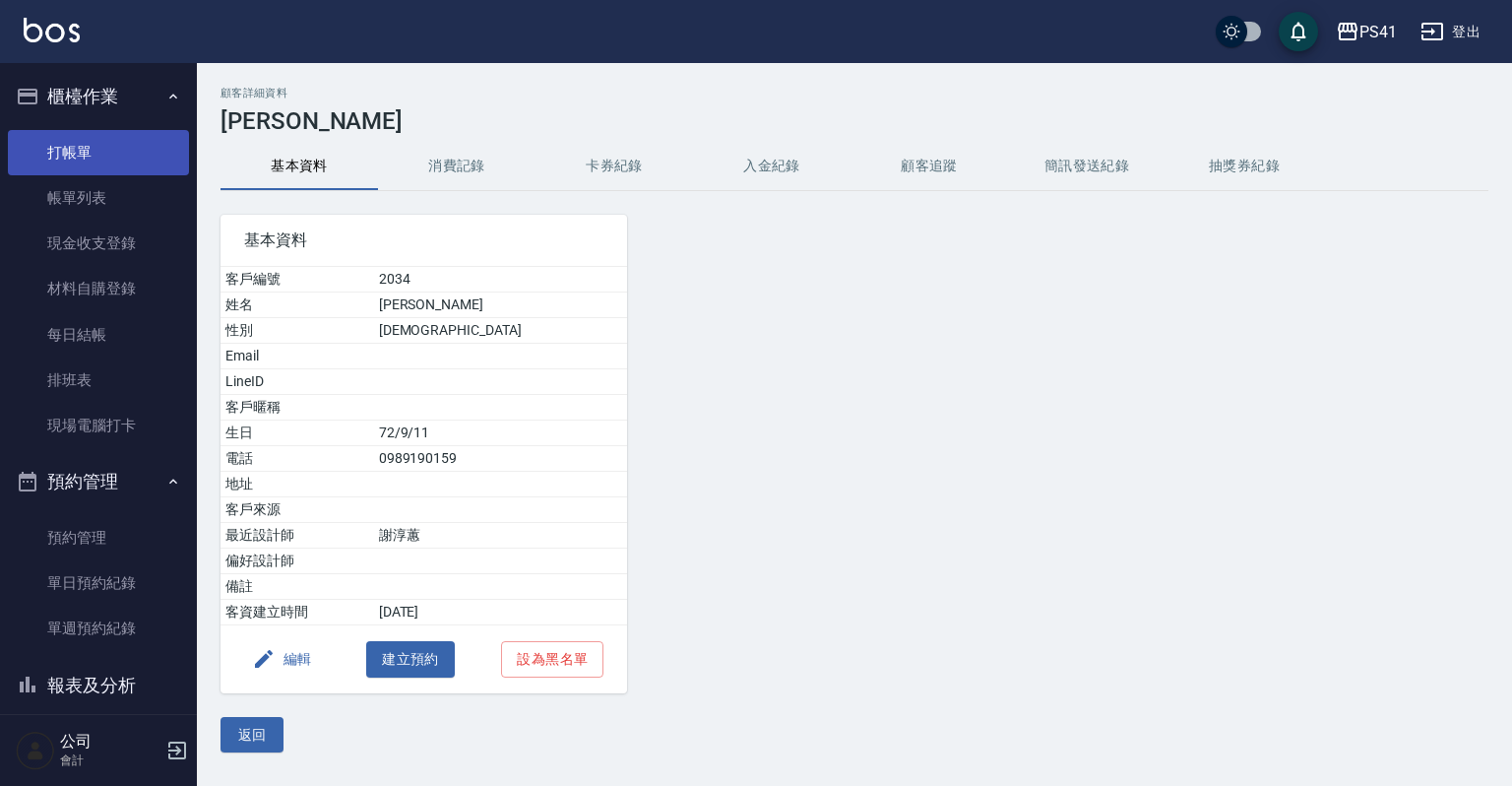 click on "打帳單" at bounding box center (98, 153) 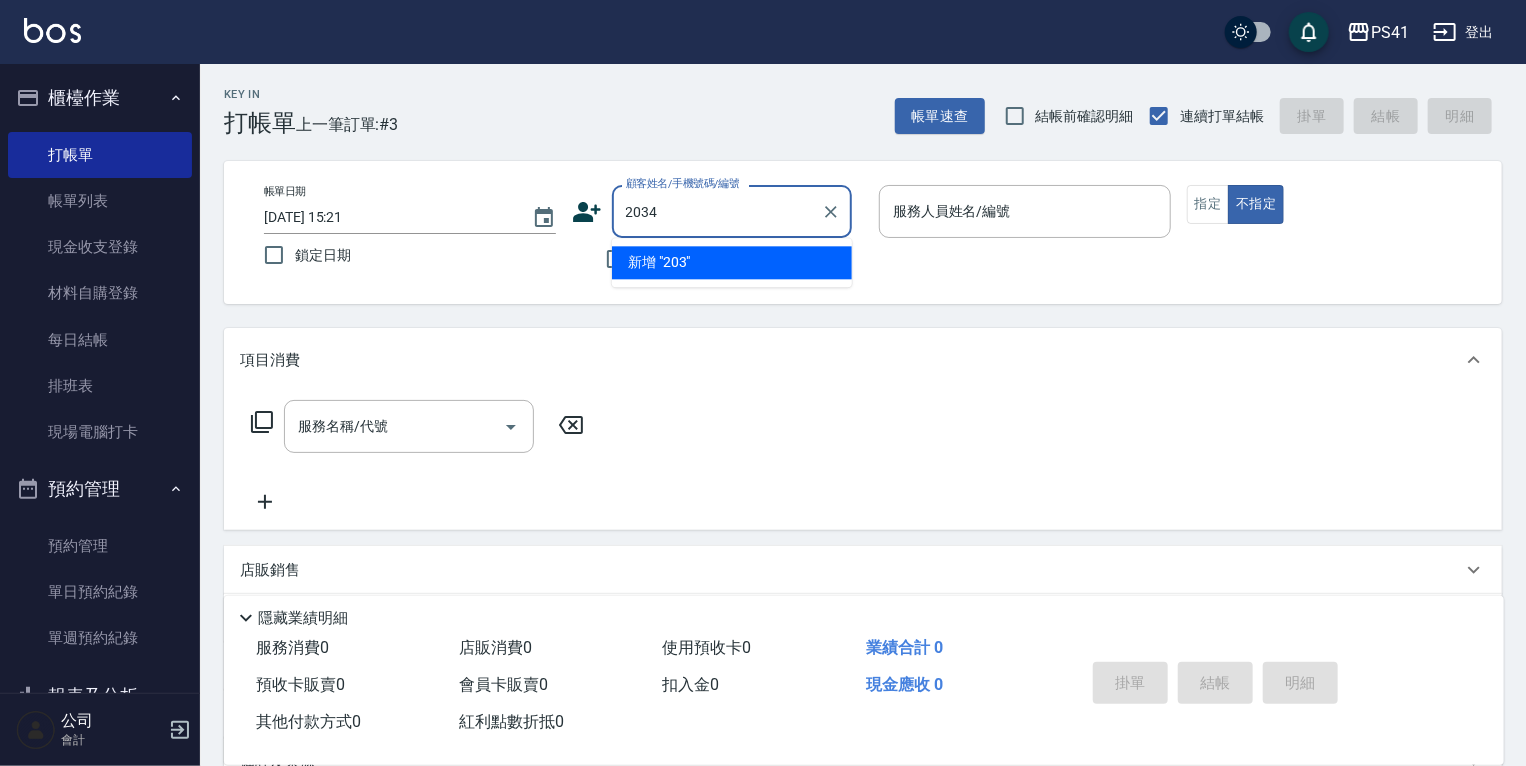 type on "2034" 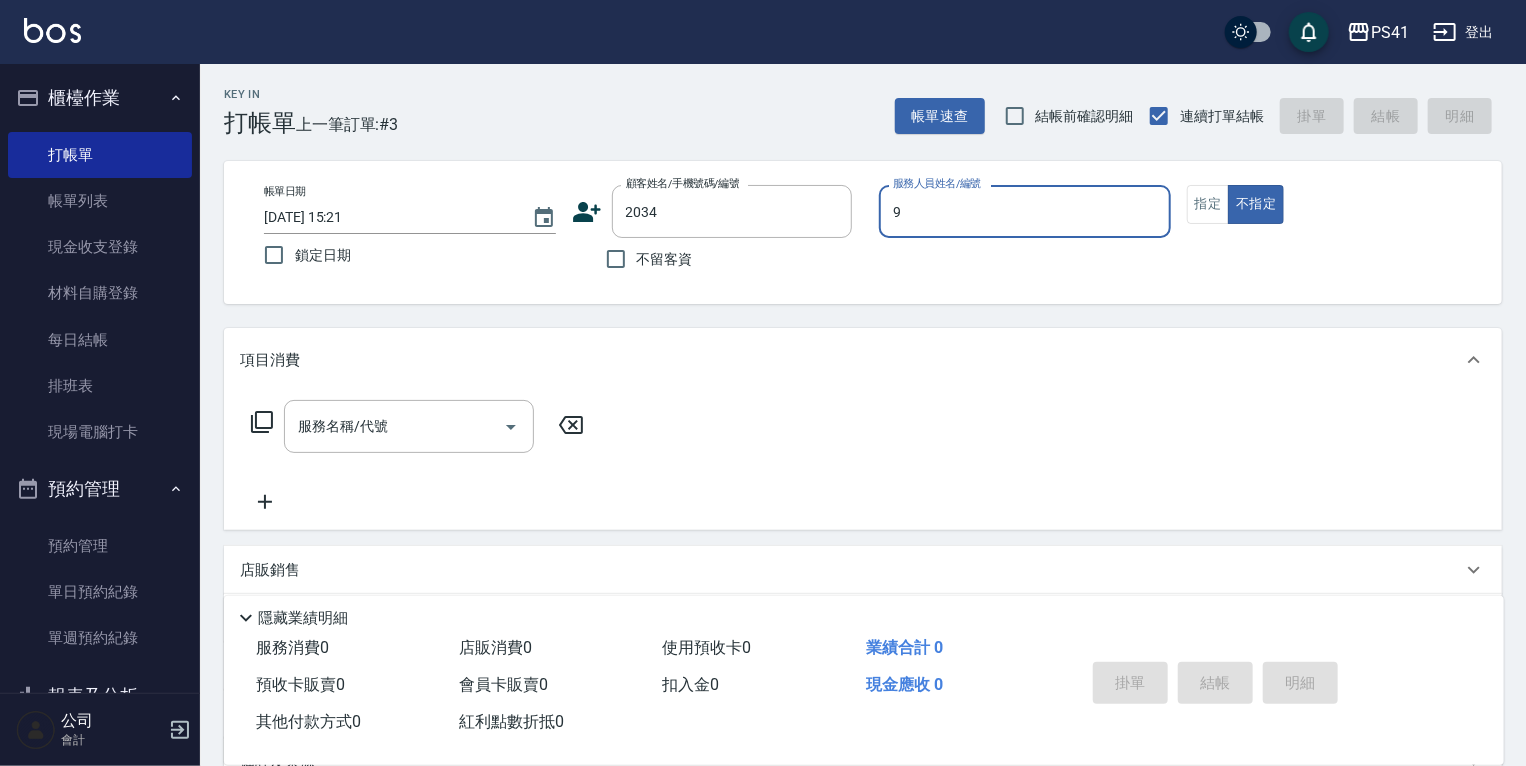 type on "白蕙瑄-9" 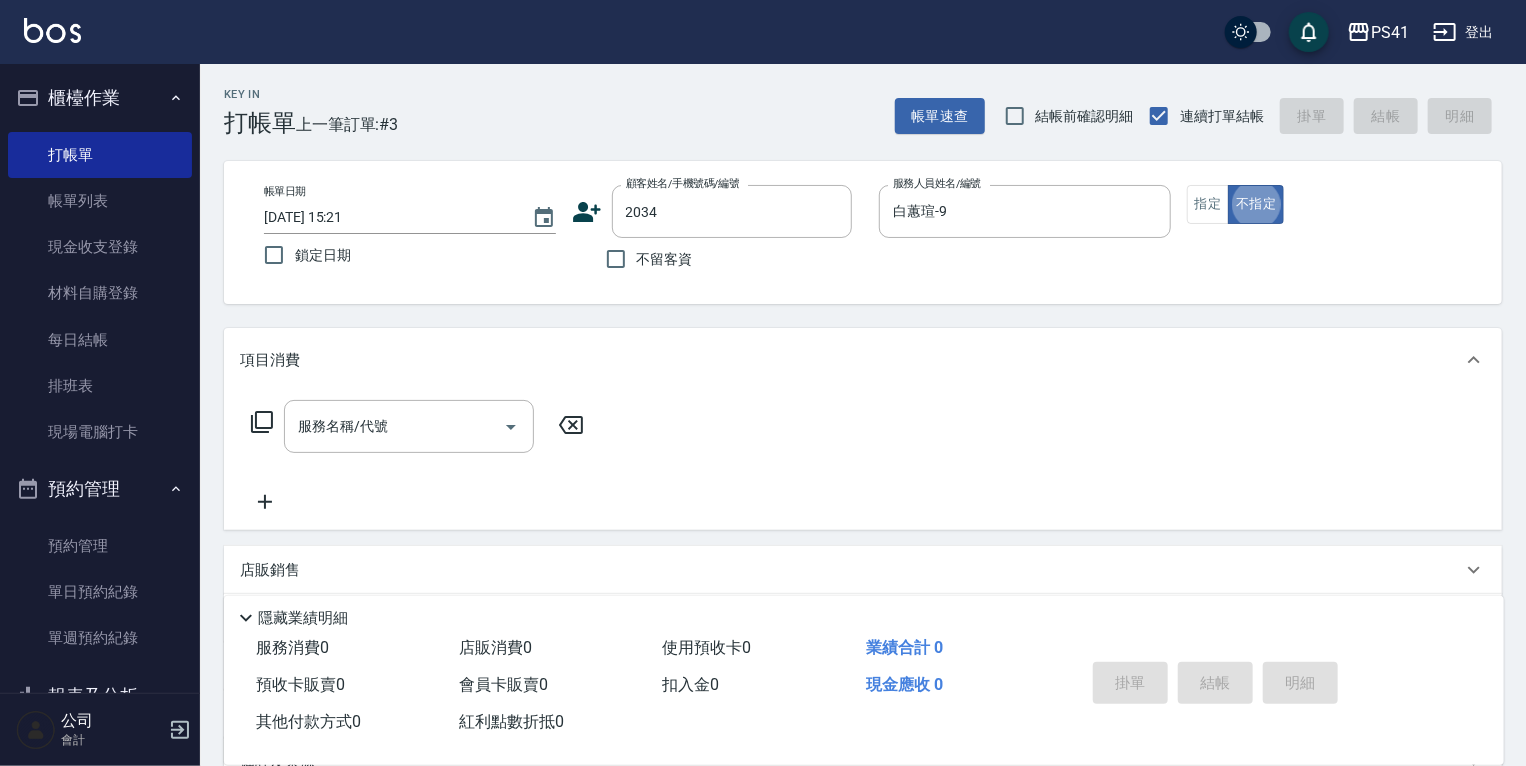 type on "false" 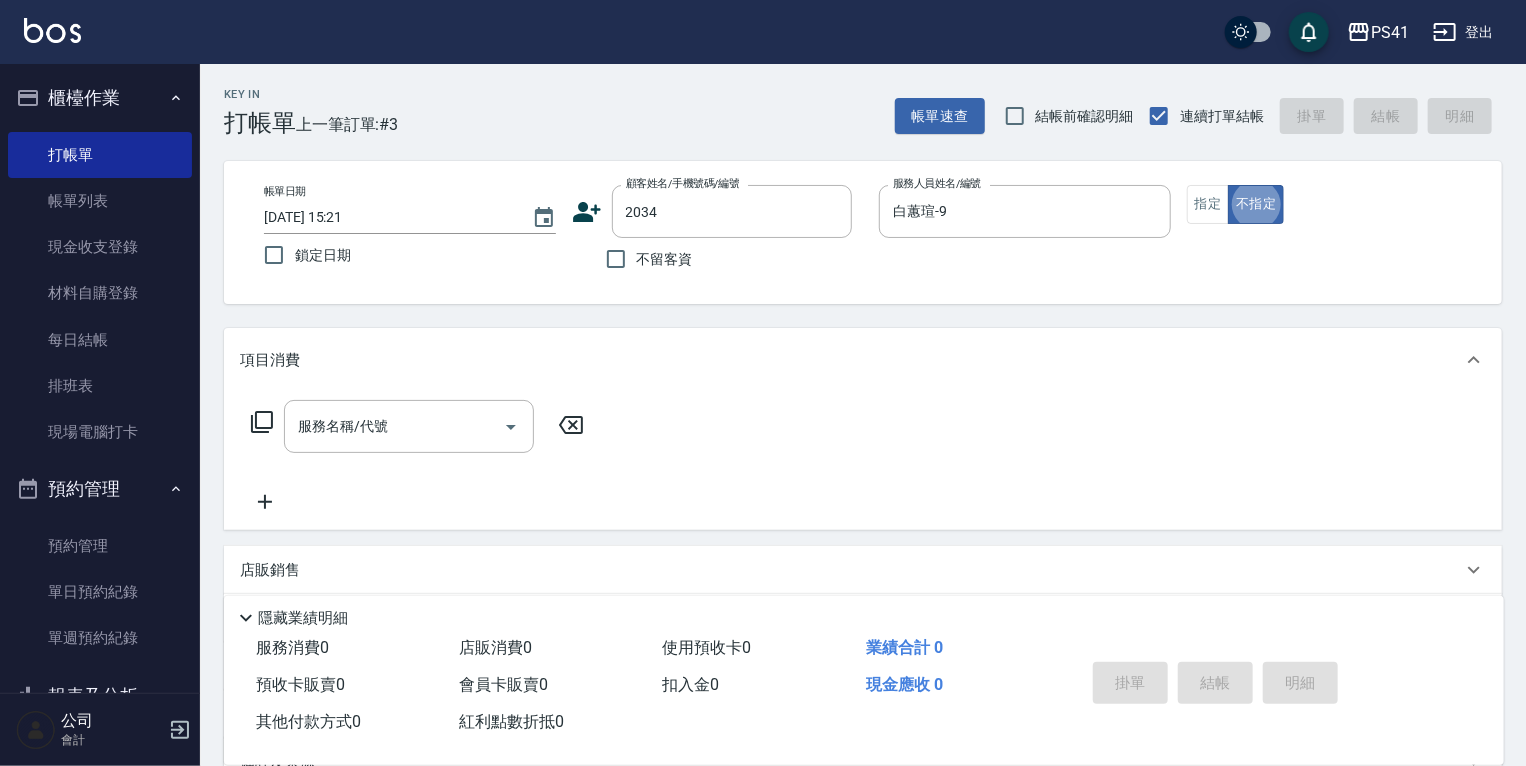 type on "[PERSON_NAME]/0989190159/2034" 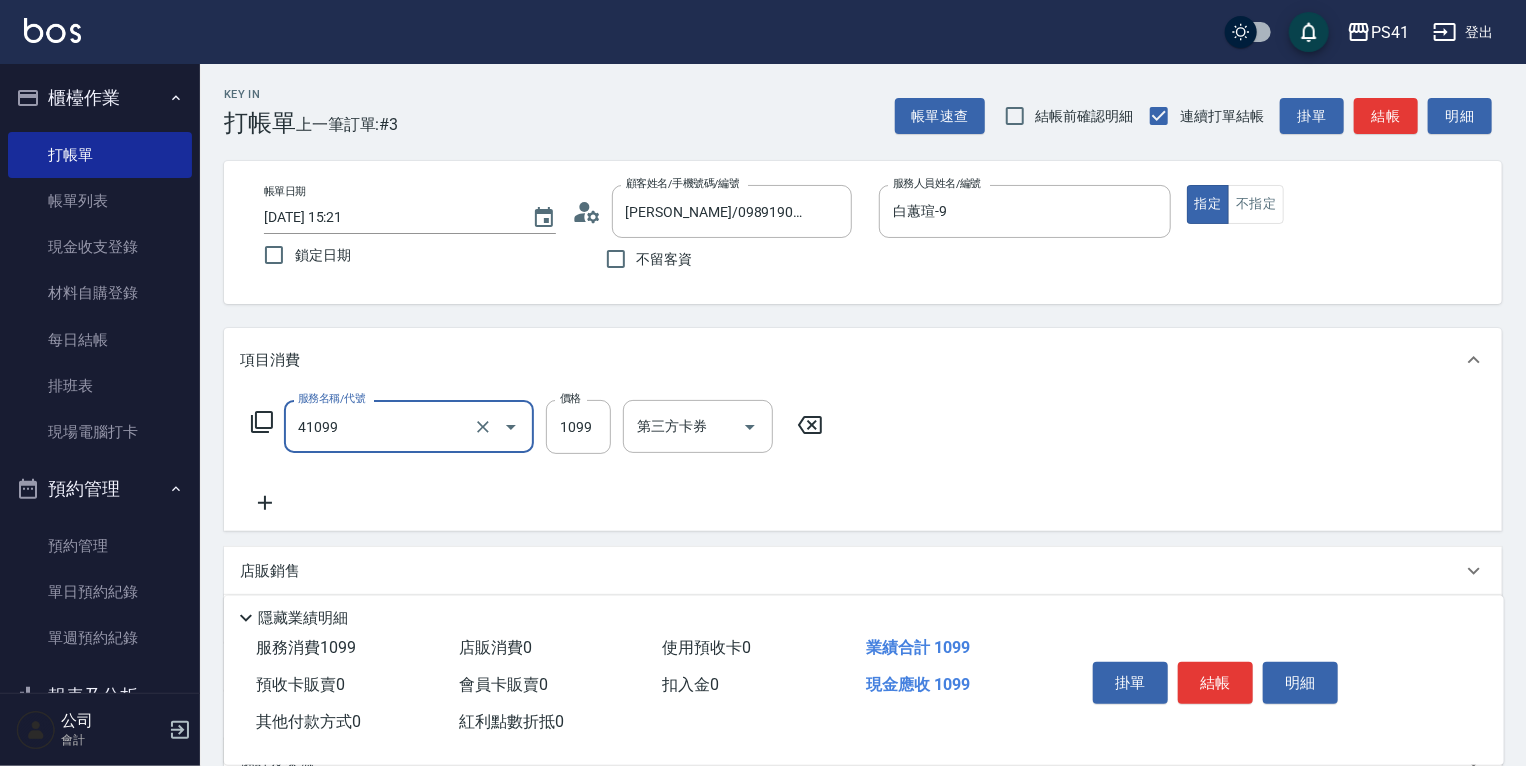 type on "公司活動/早鳥(41099)" 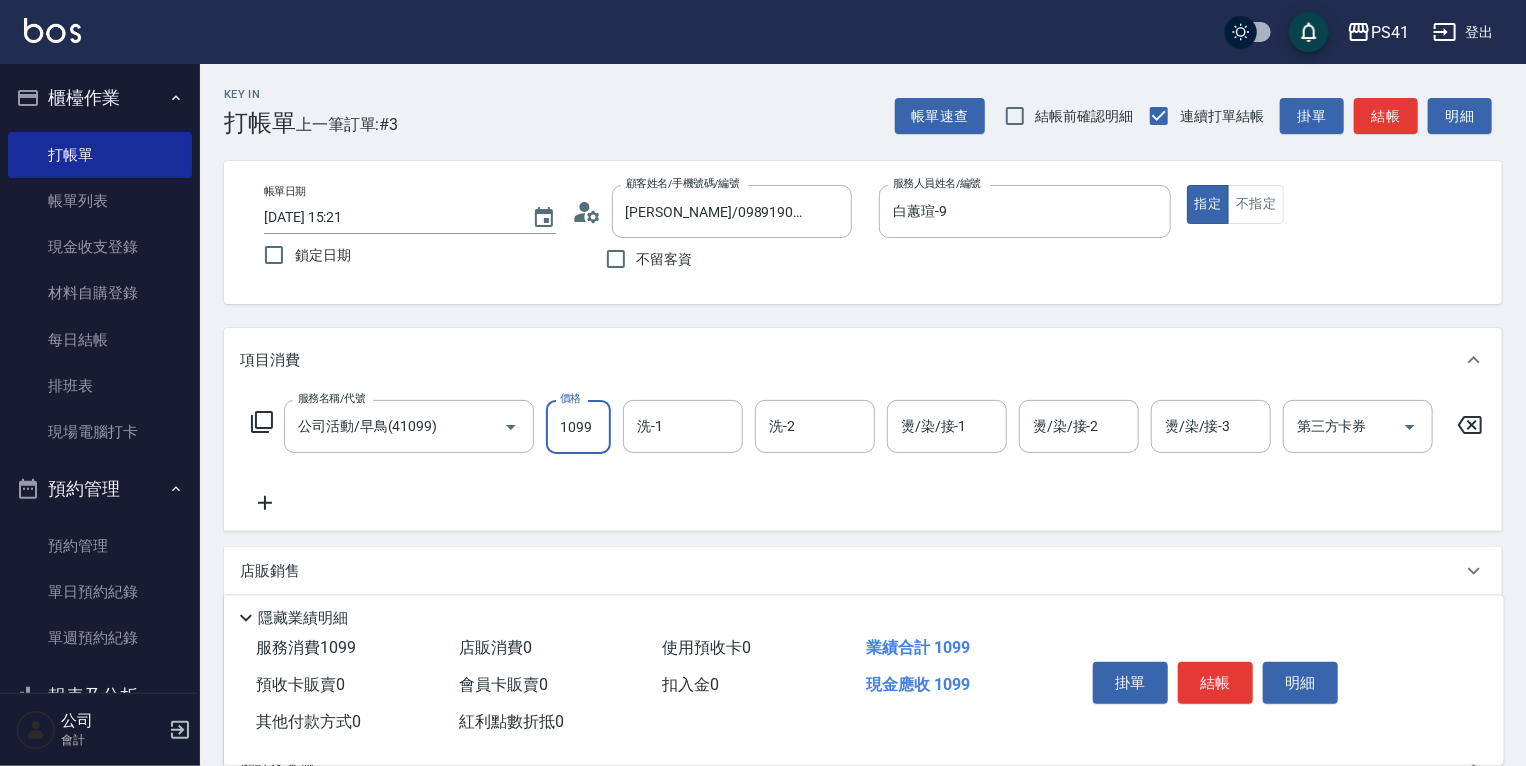 click on "1099" at bounding box center (578, 427) 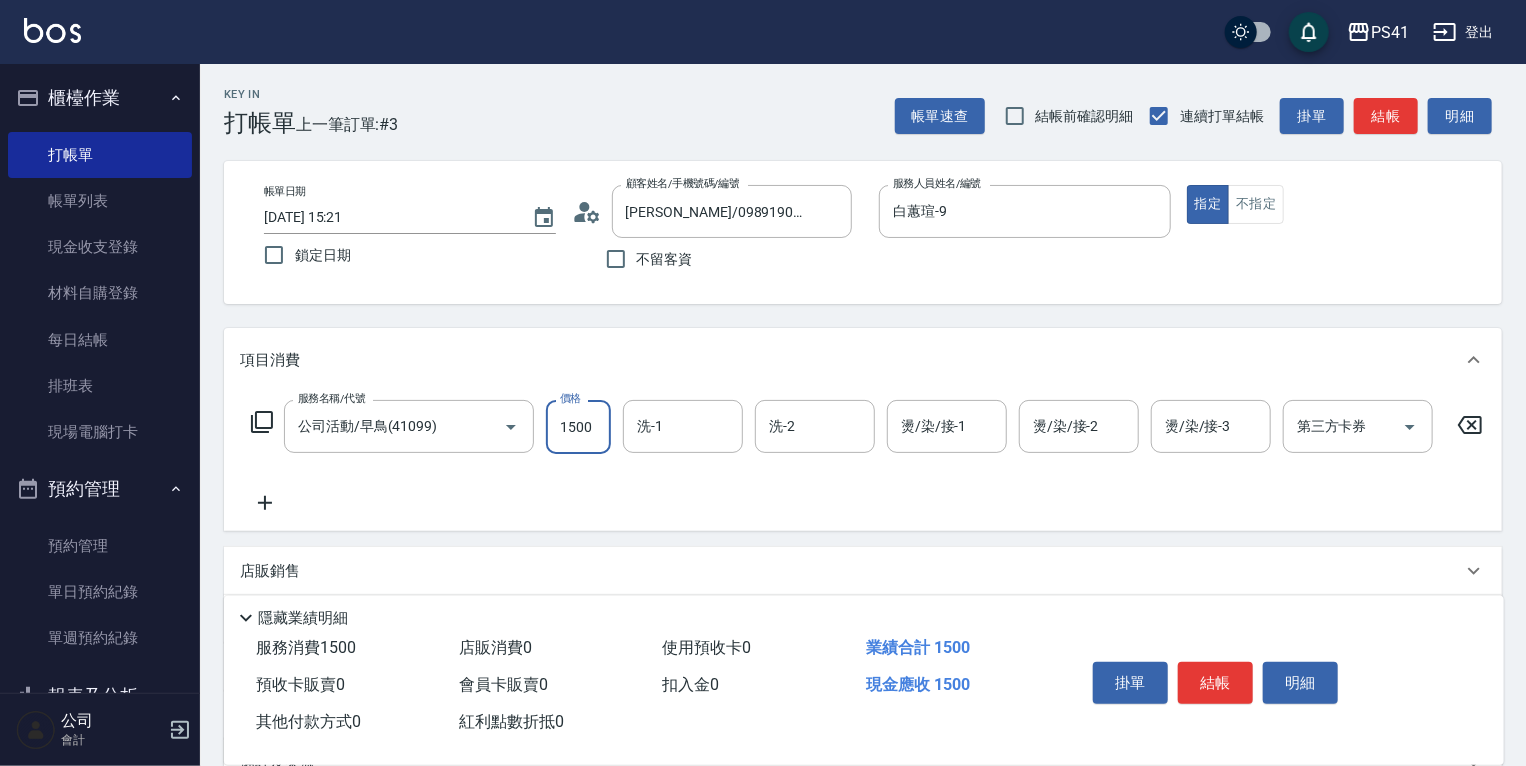 type on "1500" 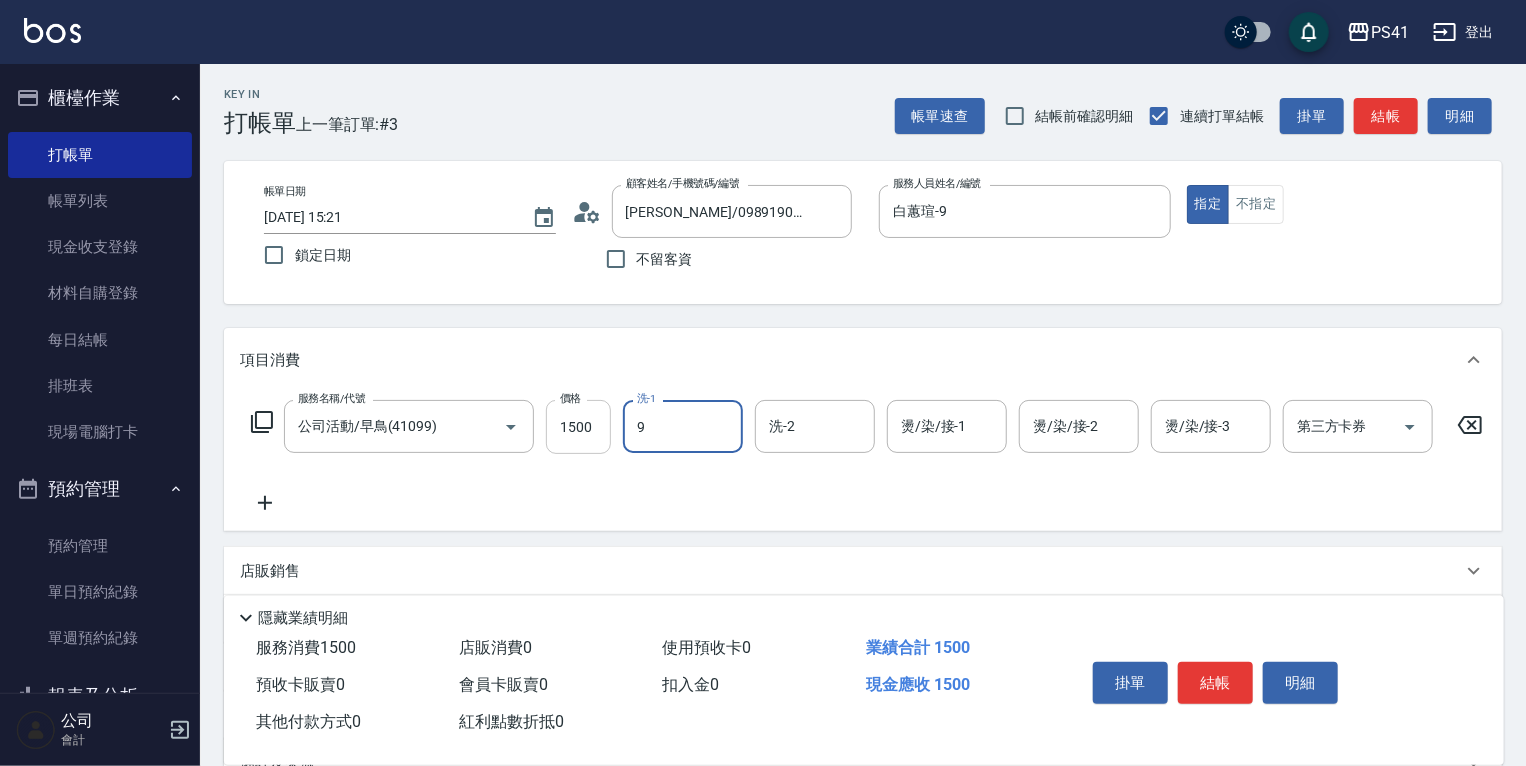 type on "白蕙瑄-9" 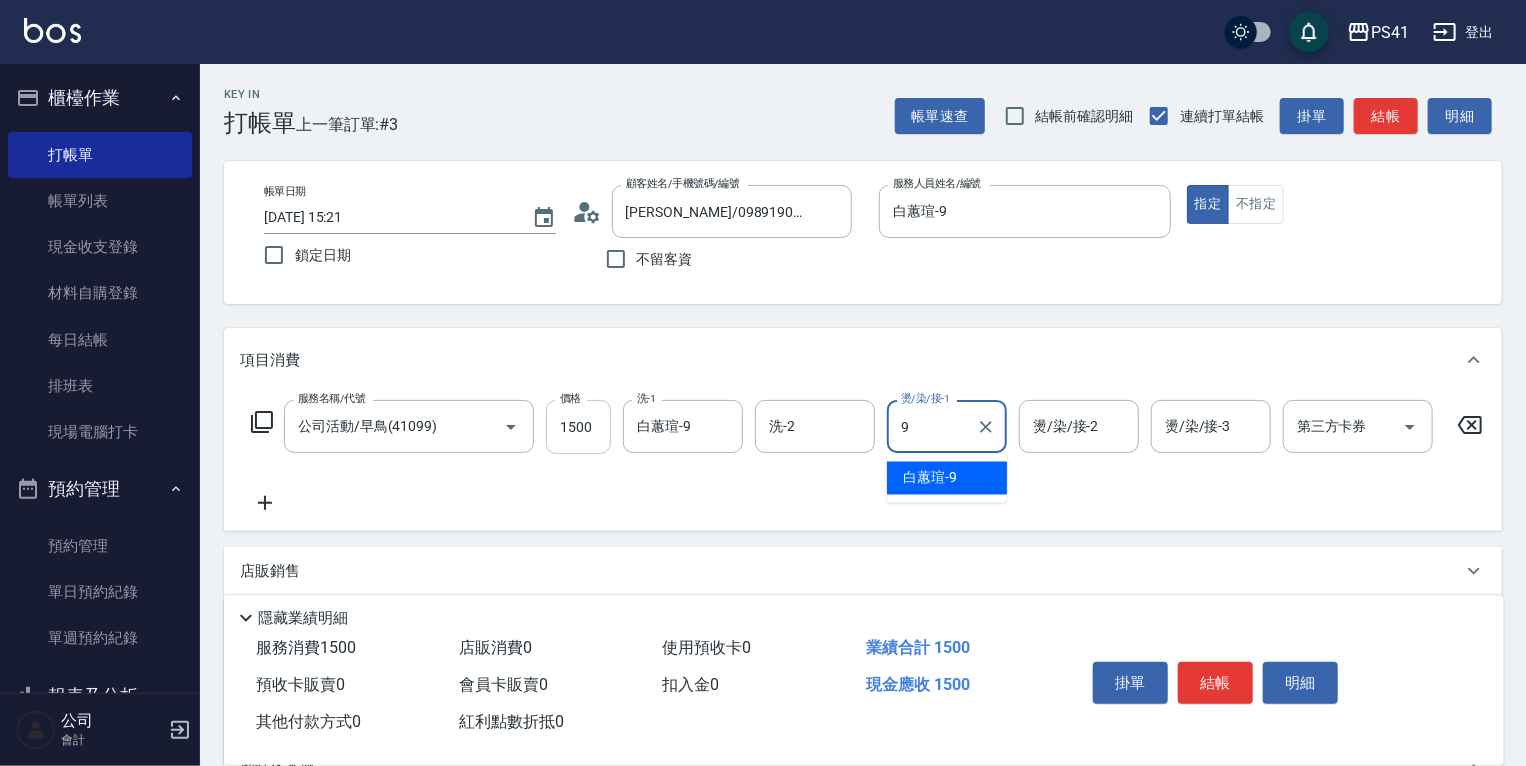 type on "白蕙瑄-9" 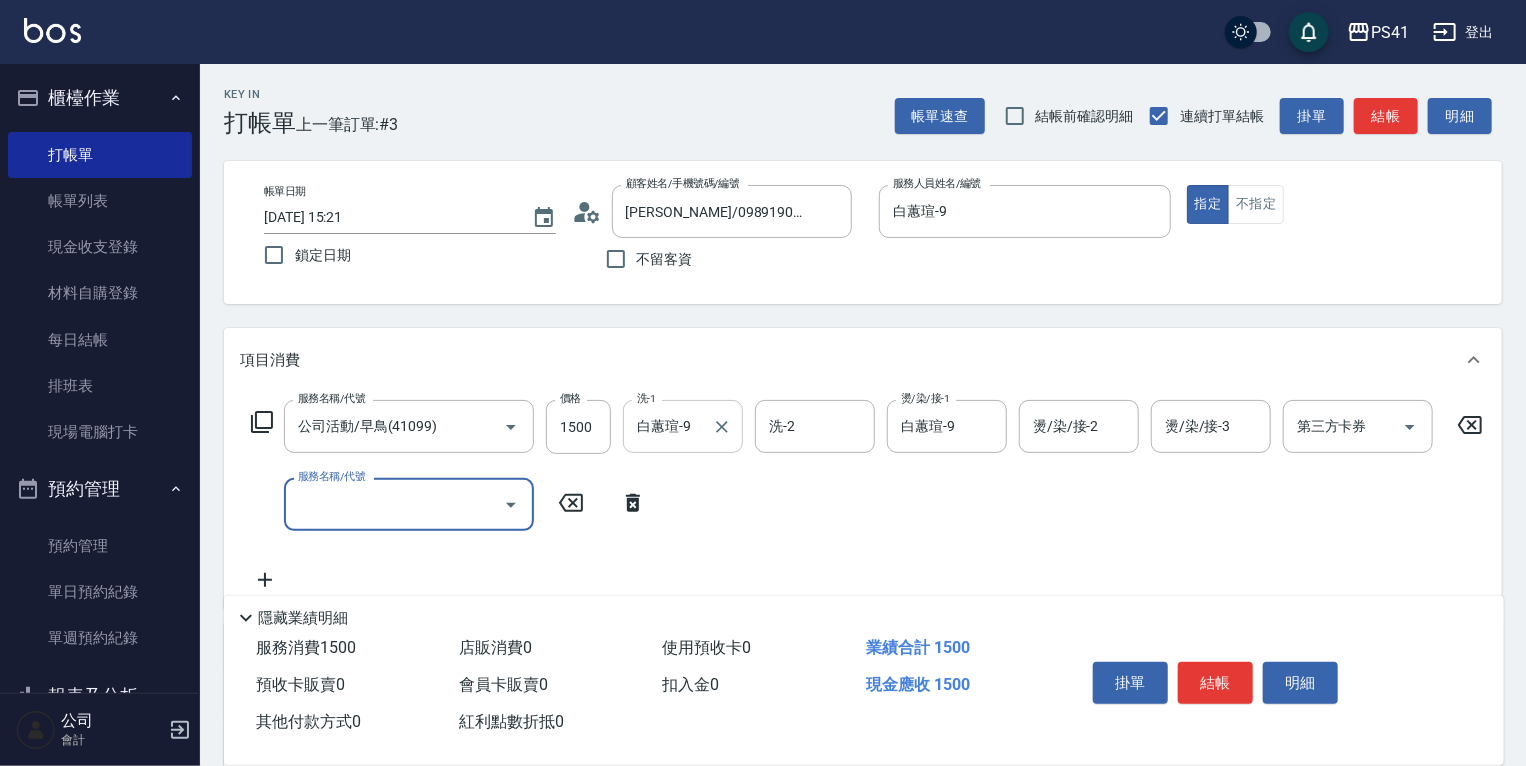 click at bounding box center (721, 426) 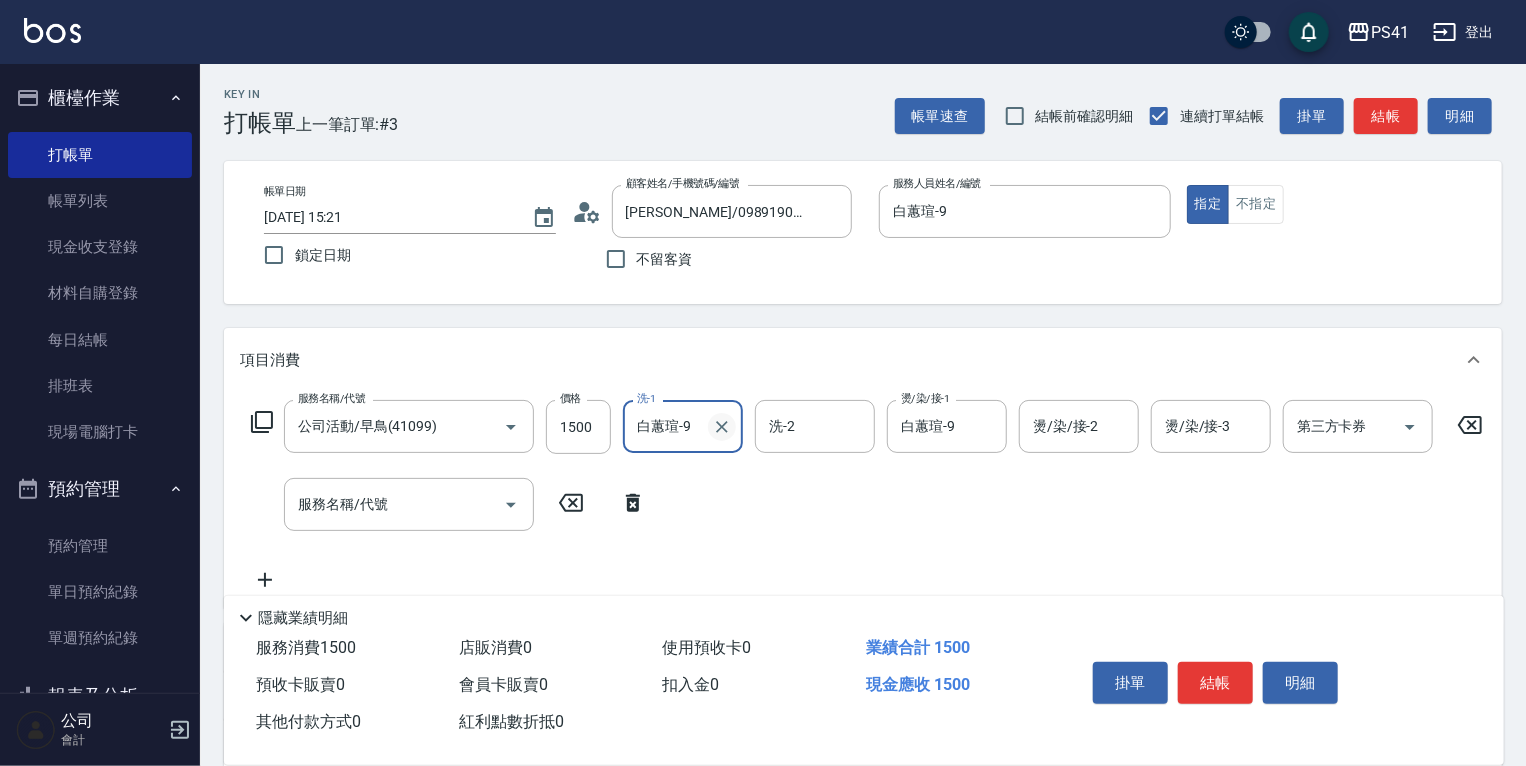 click 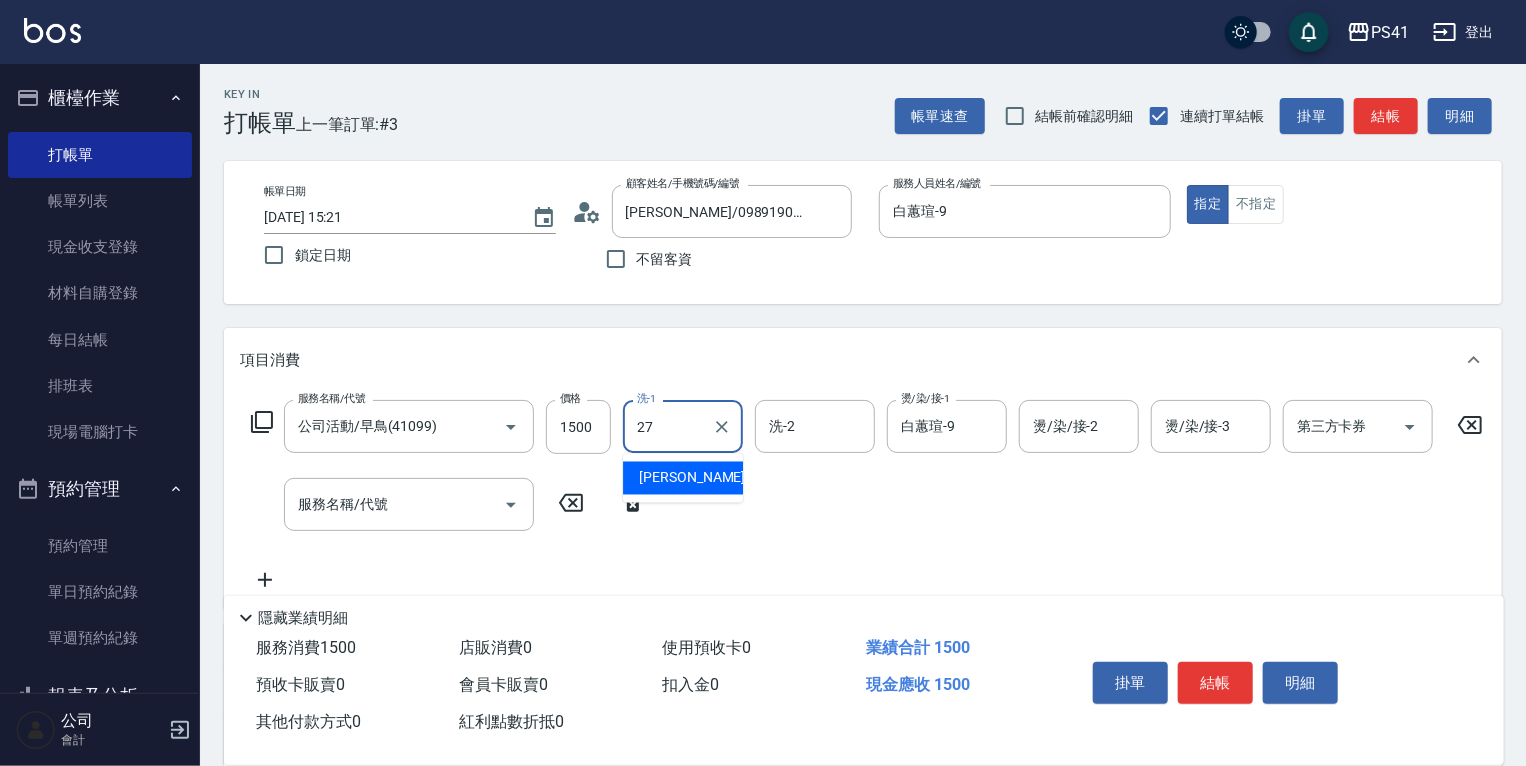 type on "佳佳-27" 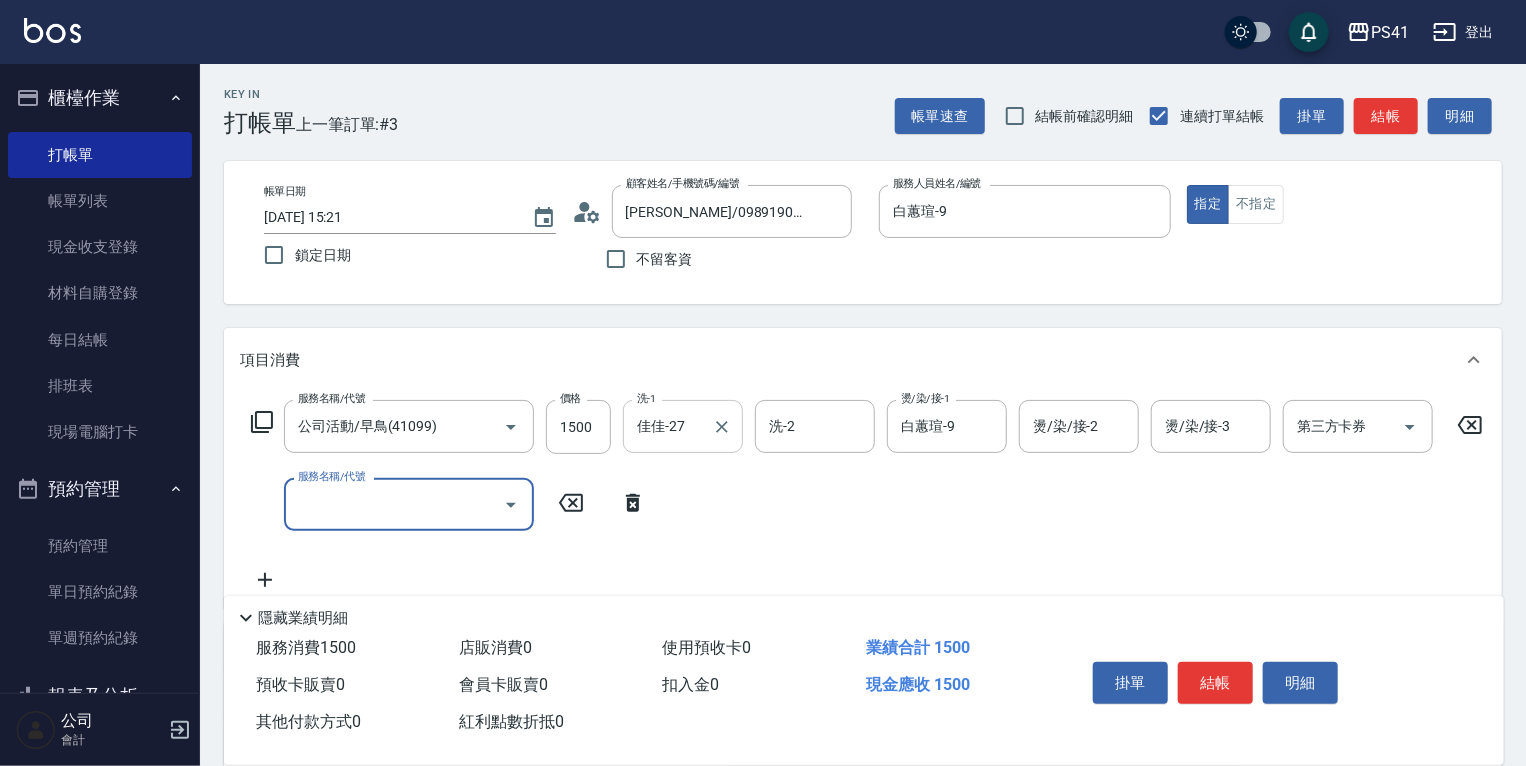 click on "服務名稱/代號" at bounding box center (394, 504) 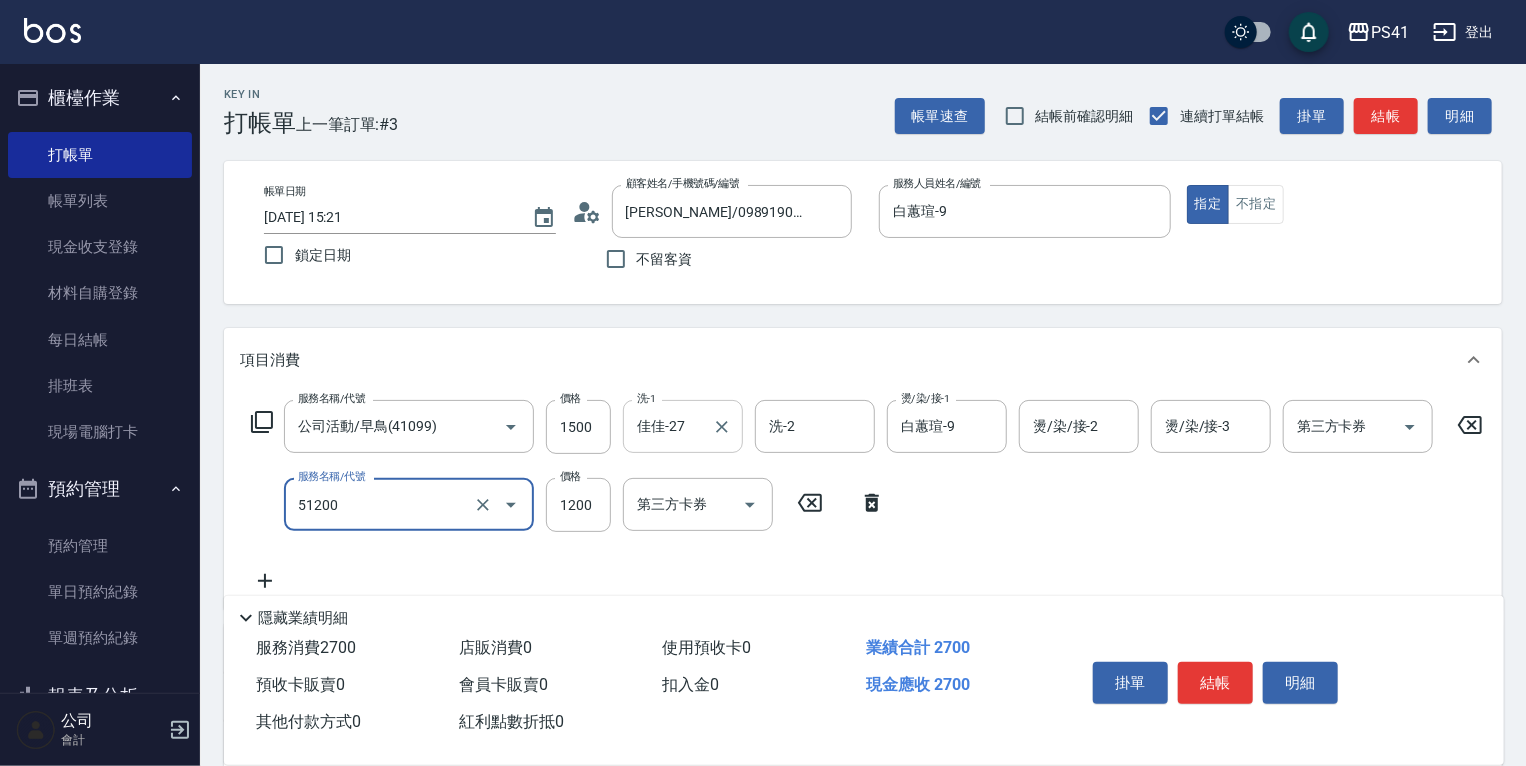 type on "原價801~1200護髮(51200)" 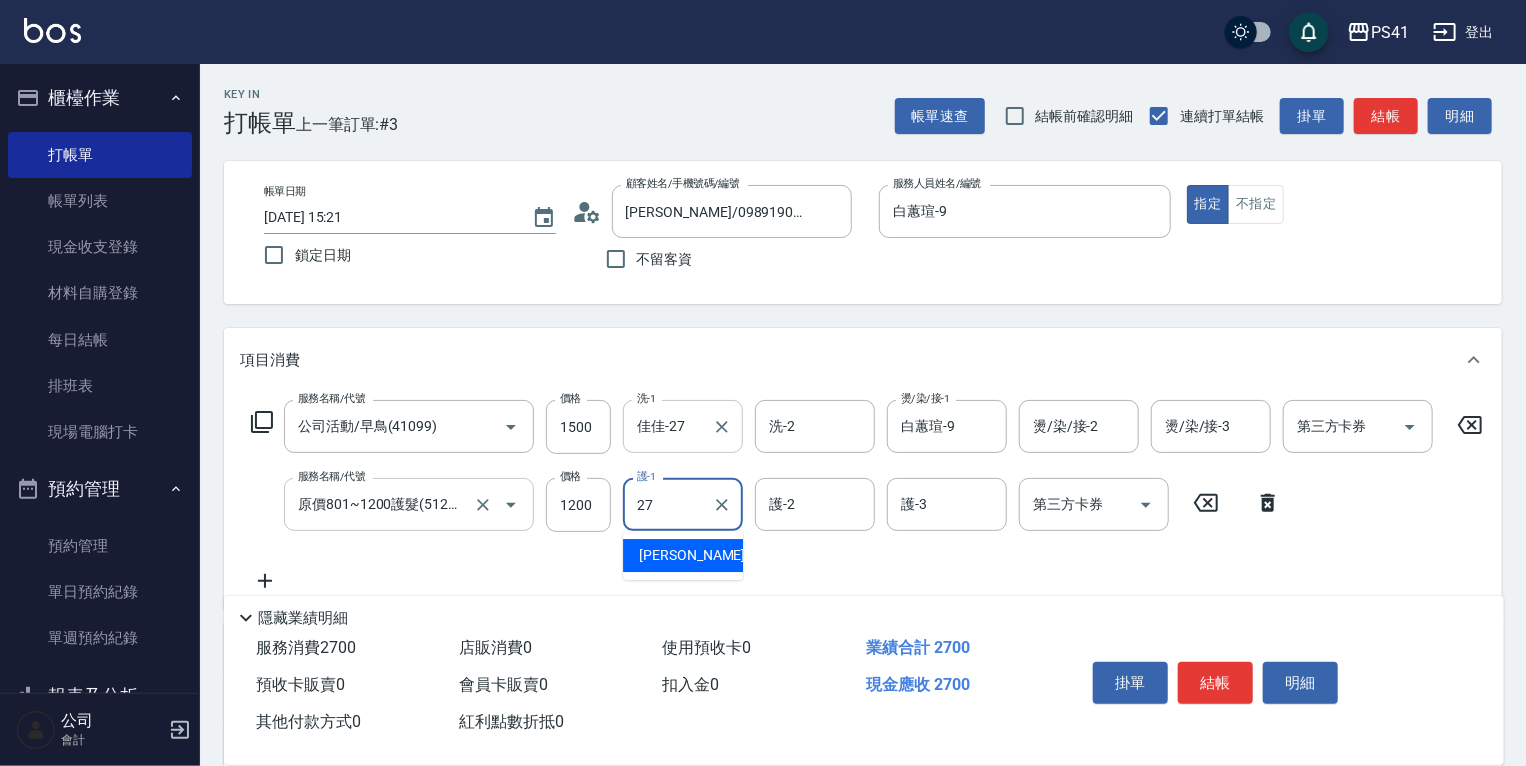 type on "佳佳-27" 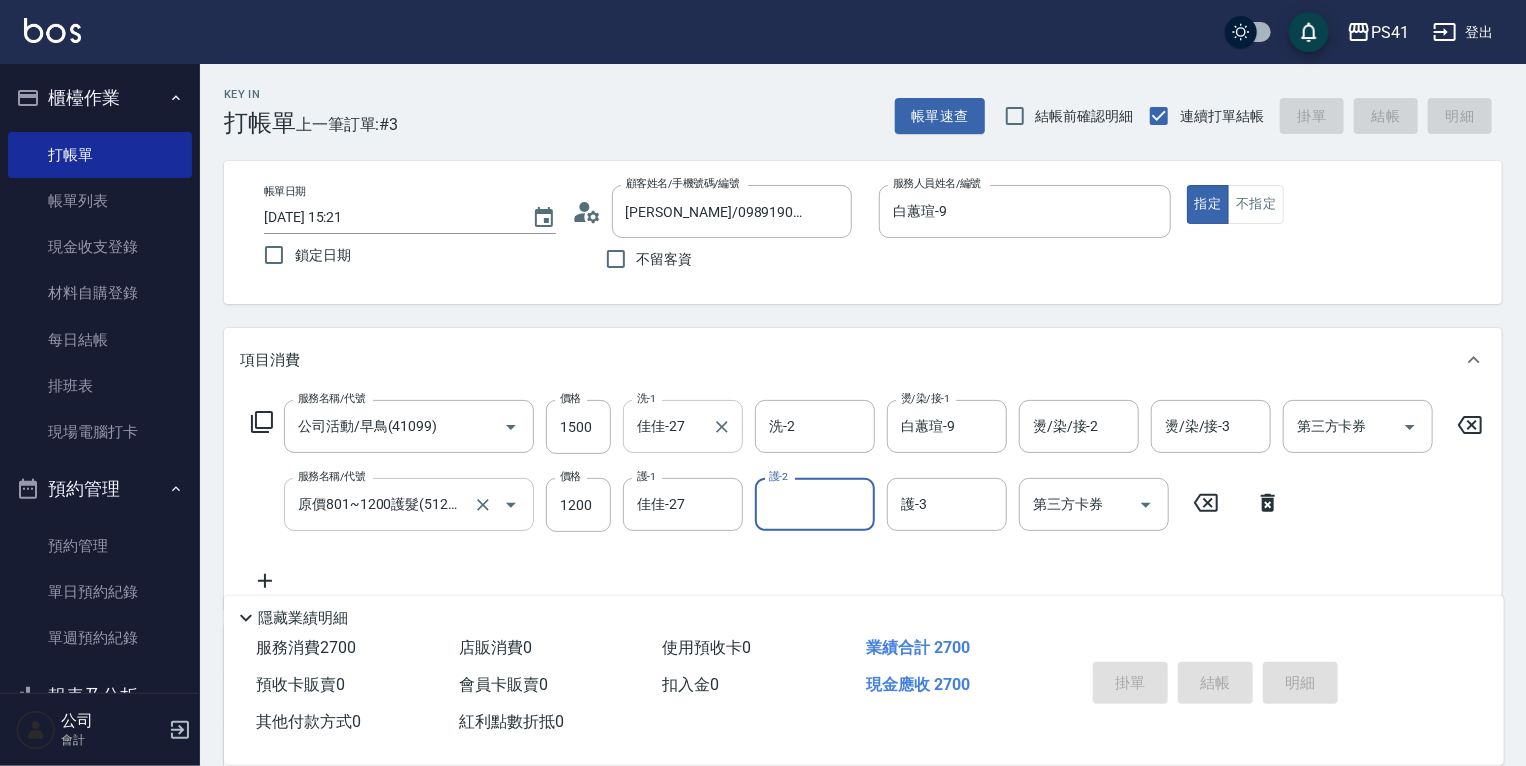 type on "[DATE] 15:22" 